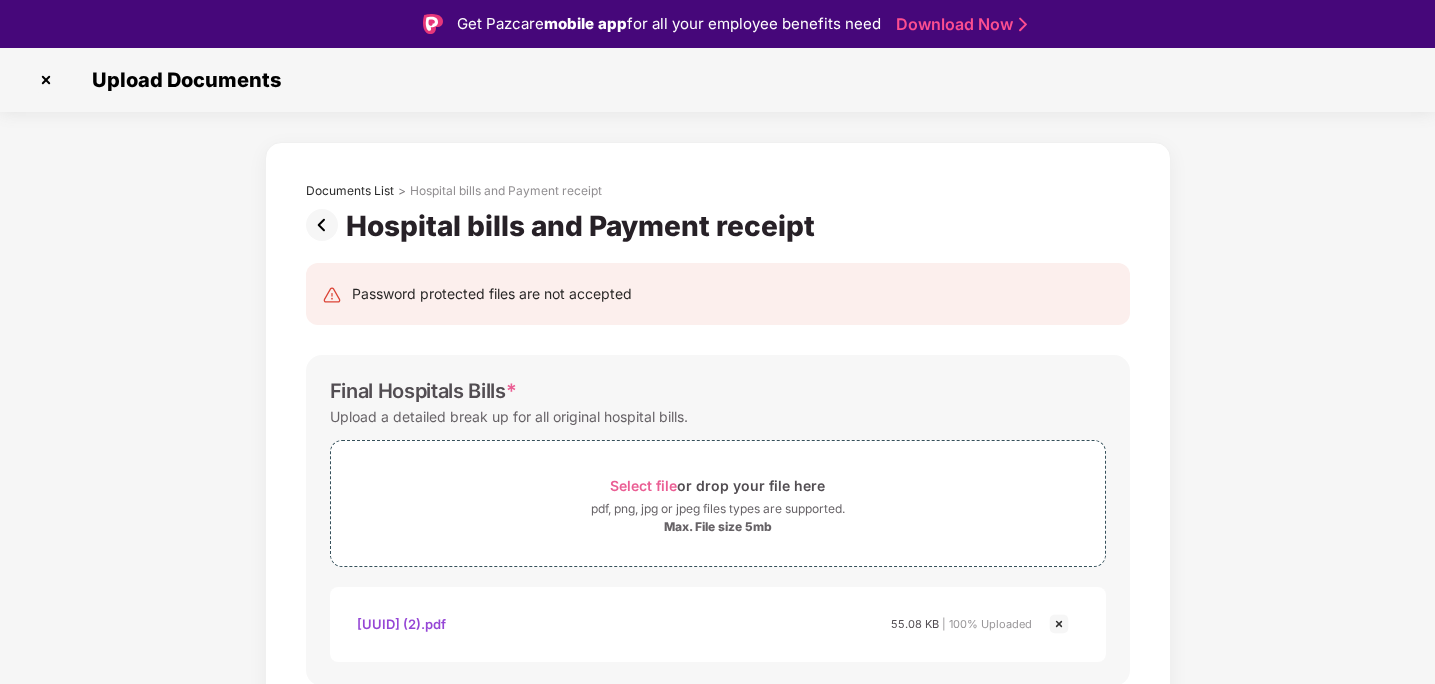 scroll, scrollTop: 48, scrollLeft: 0, axis: vertical 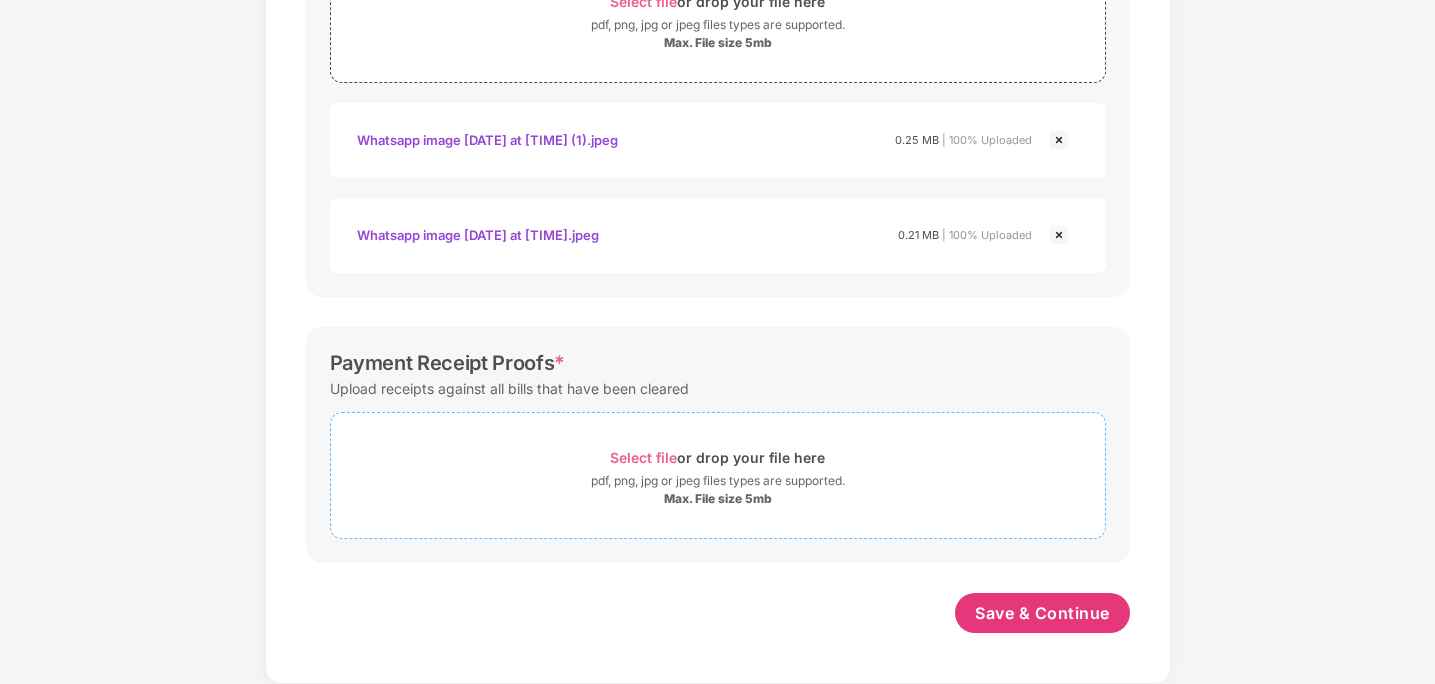 click on "Select file" at bounding box center [643, 457] 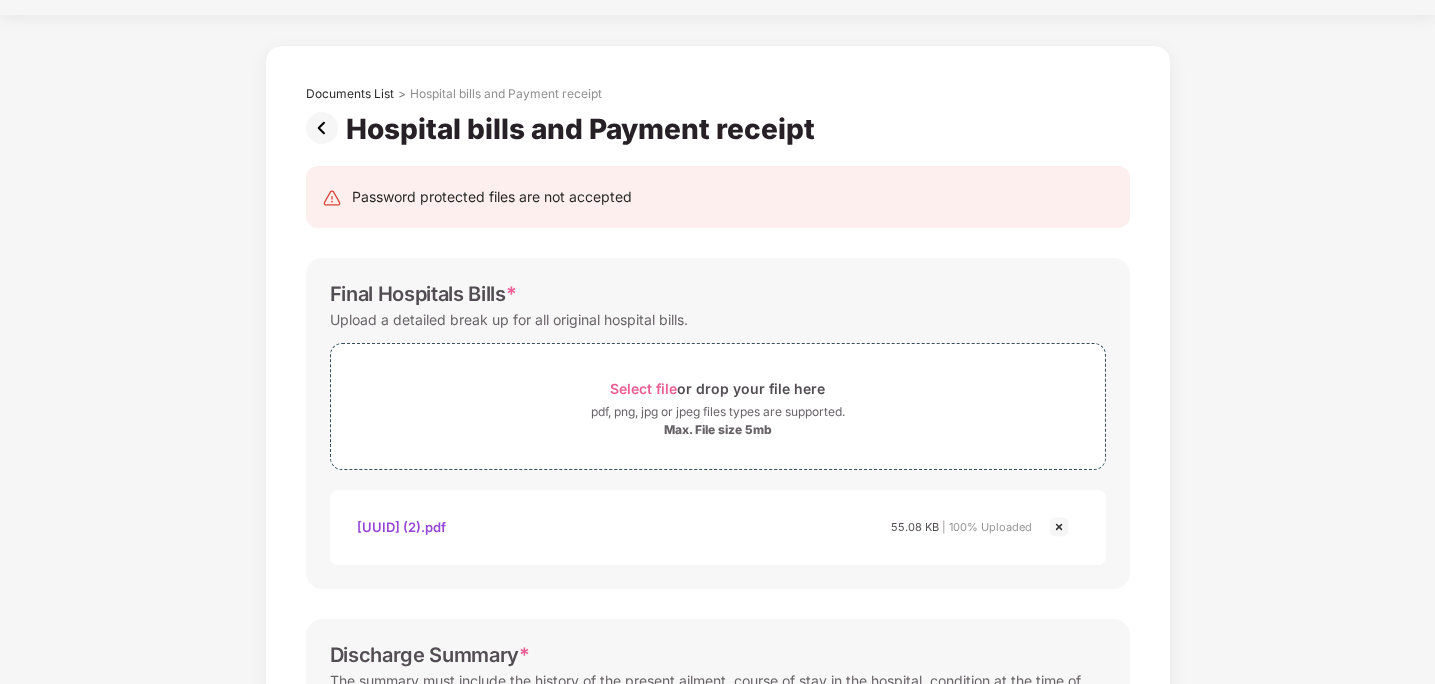 scroll, scrollTop: 37, scrollLeft: 0, axis: vertical 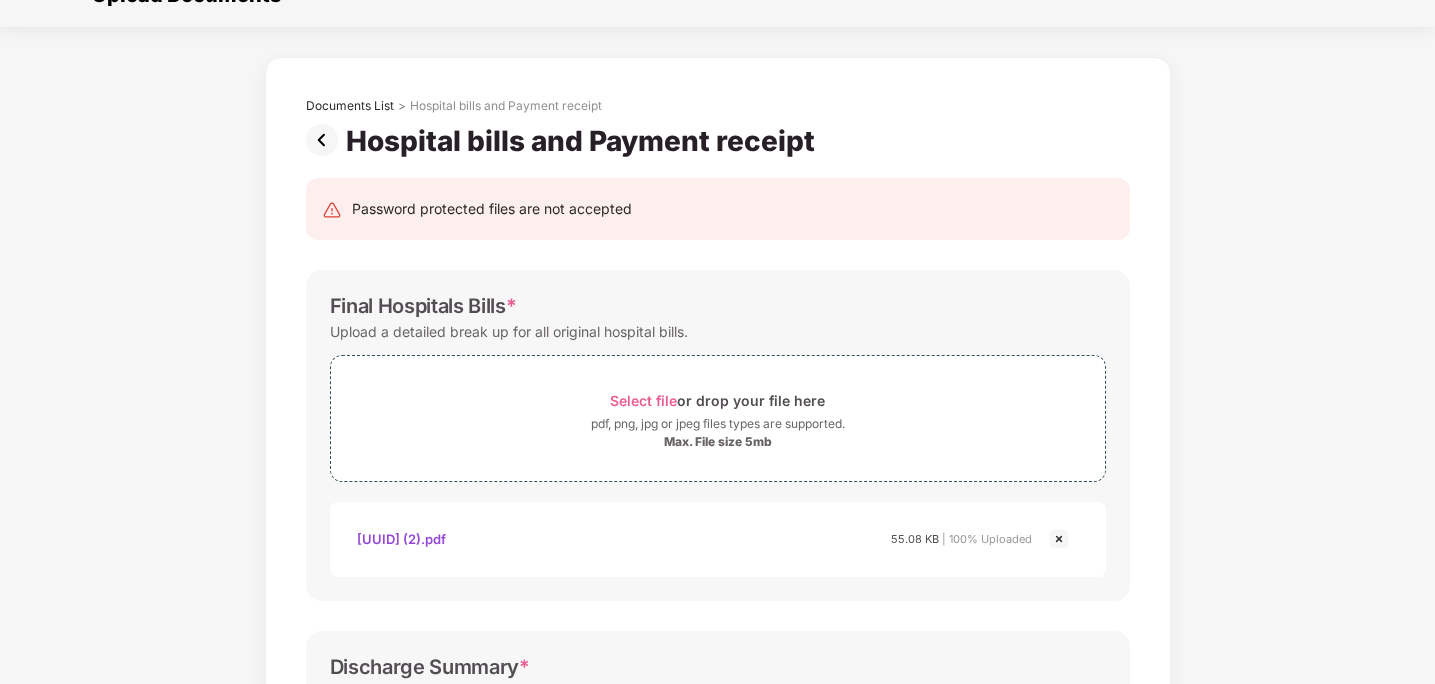 click at bounding box center (1059, 539) 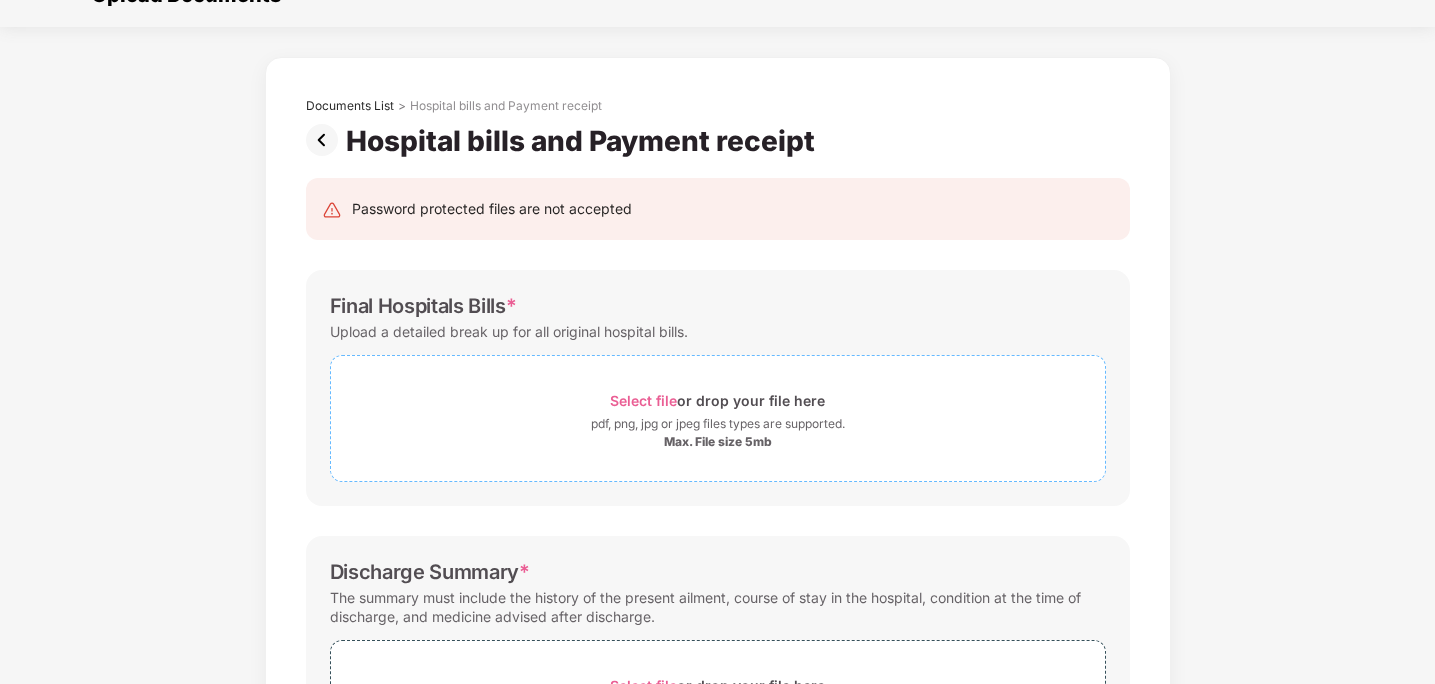 click on "Select file" at bounding box center (643, 400) 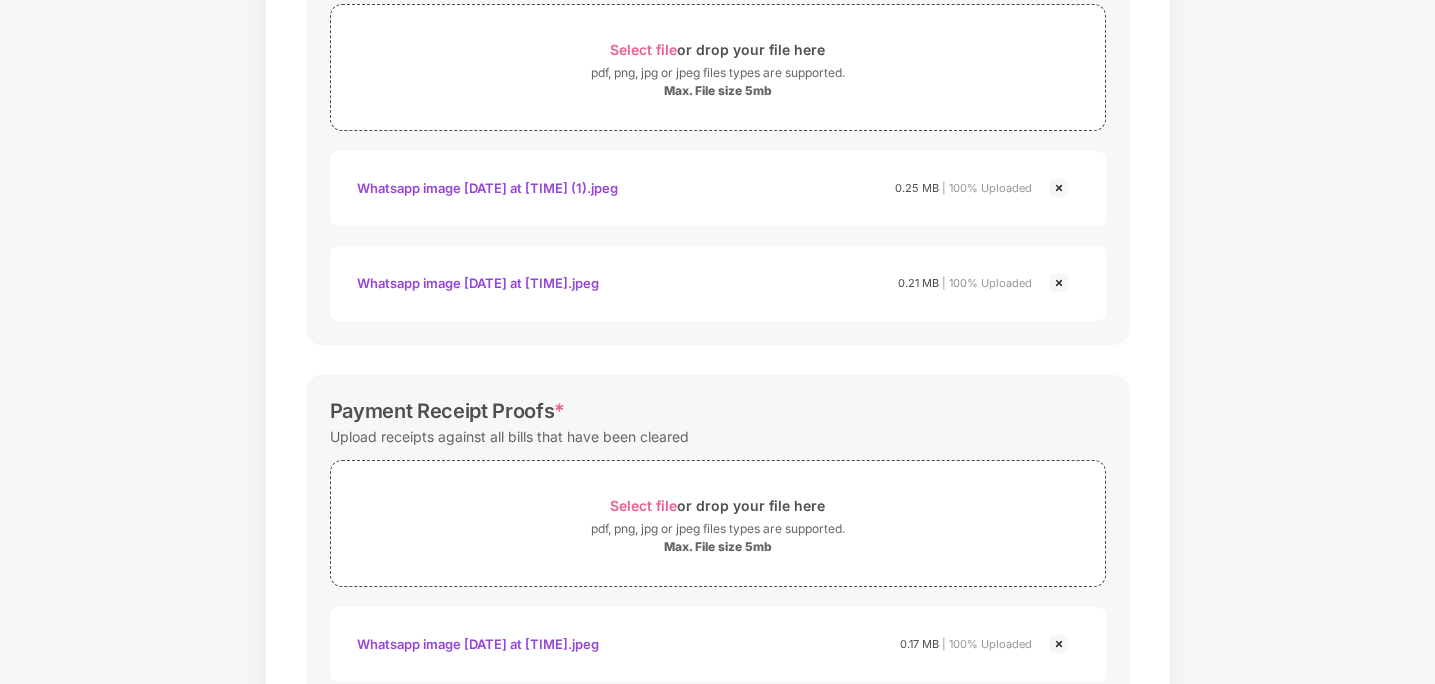 scroll, scrollTop: 1006, scrollLeft: 0, axis: vertical 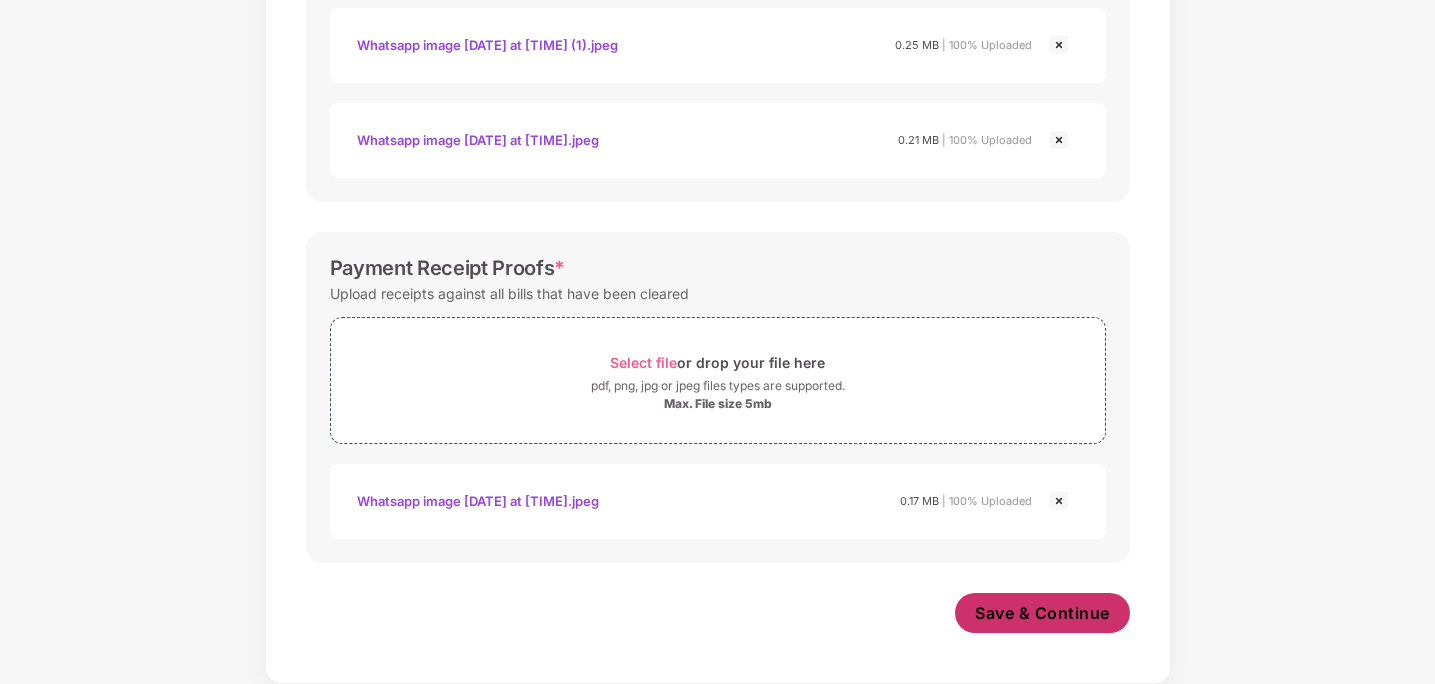 click on "Save & Continue" at bounding box center (1042, 613) 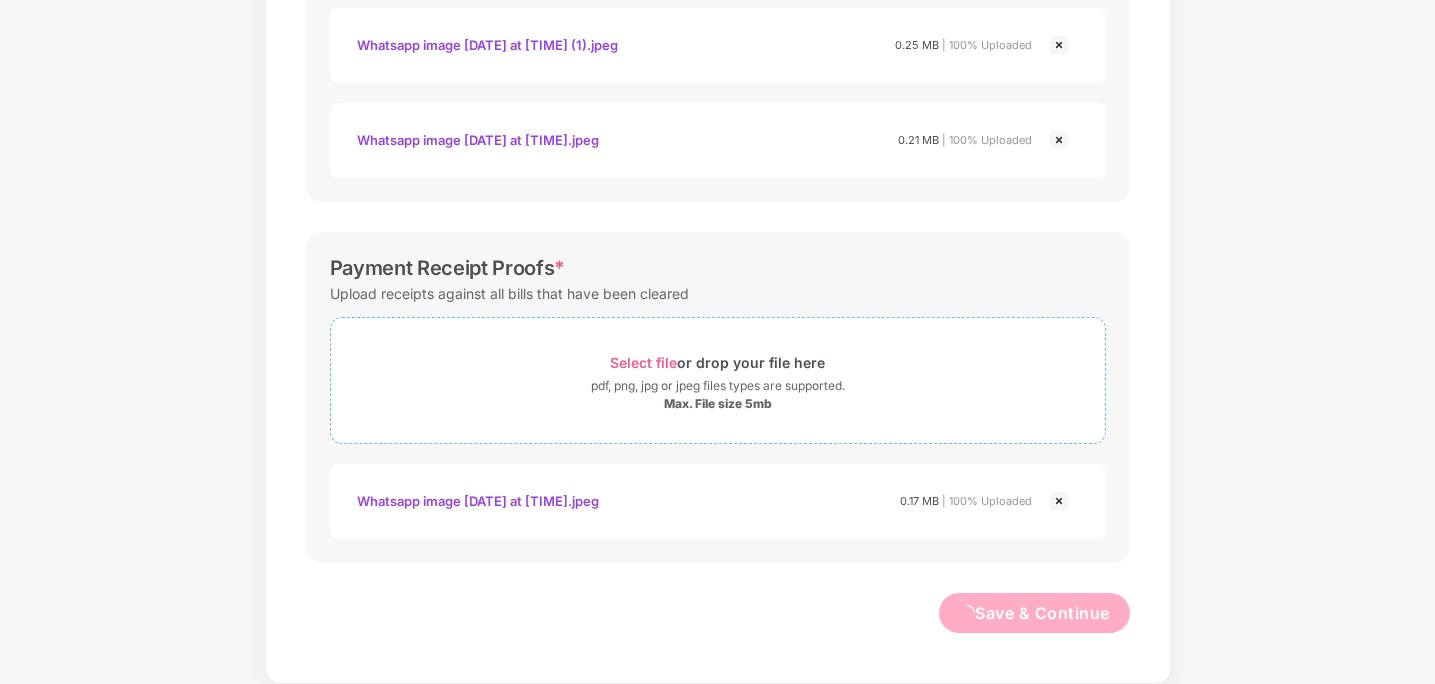 scroll, scrollTop: 0, scrollLeft: 0, axis: both 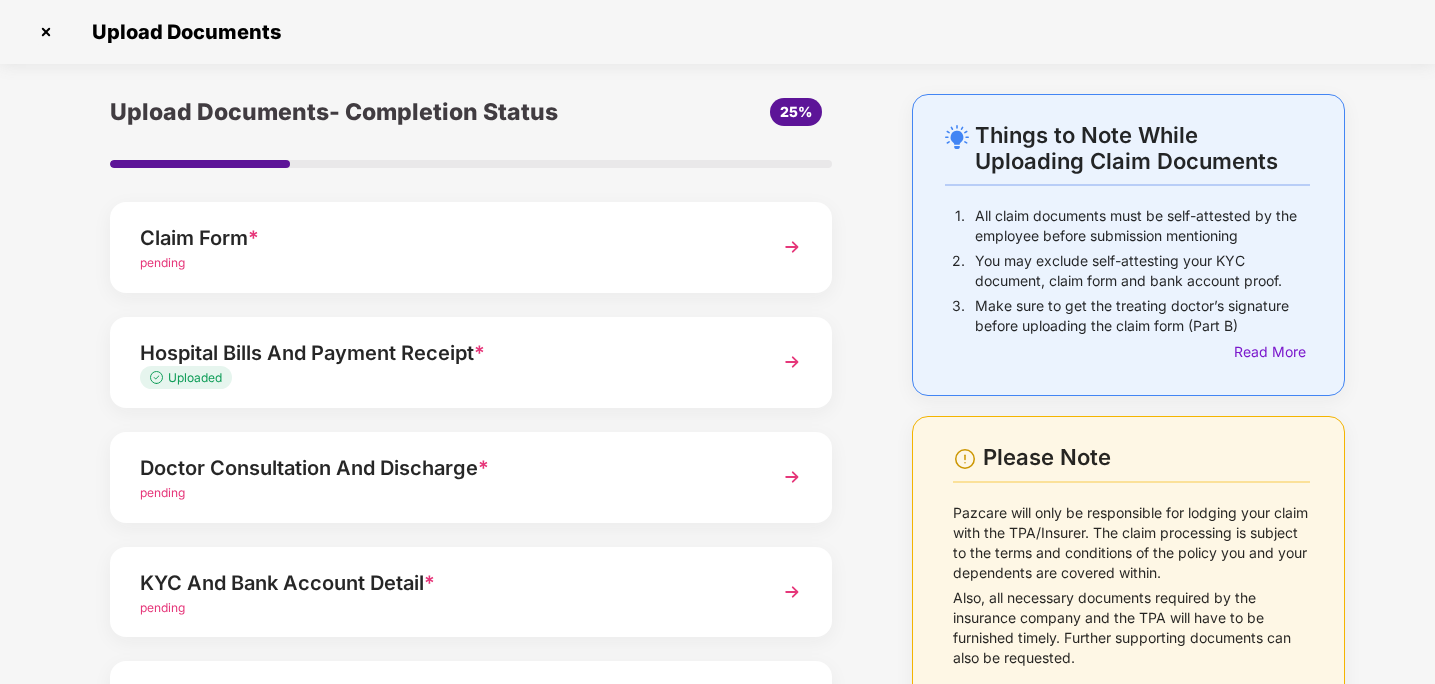 click at bounding box center (792, 477) 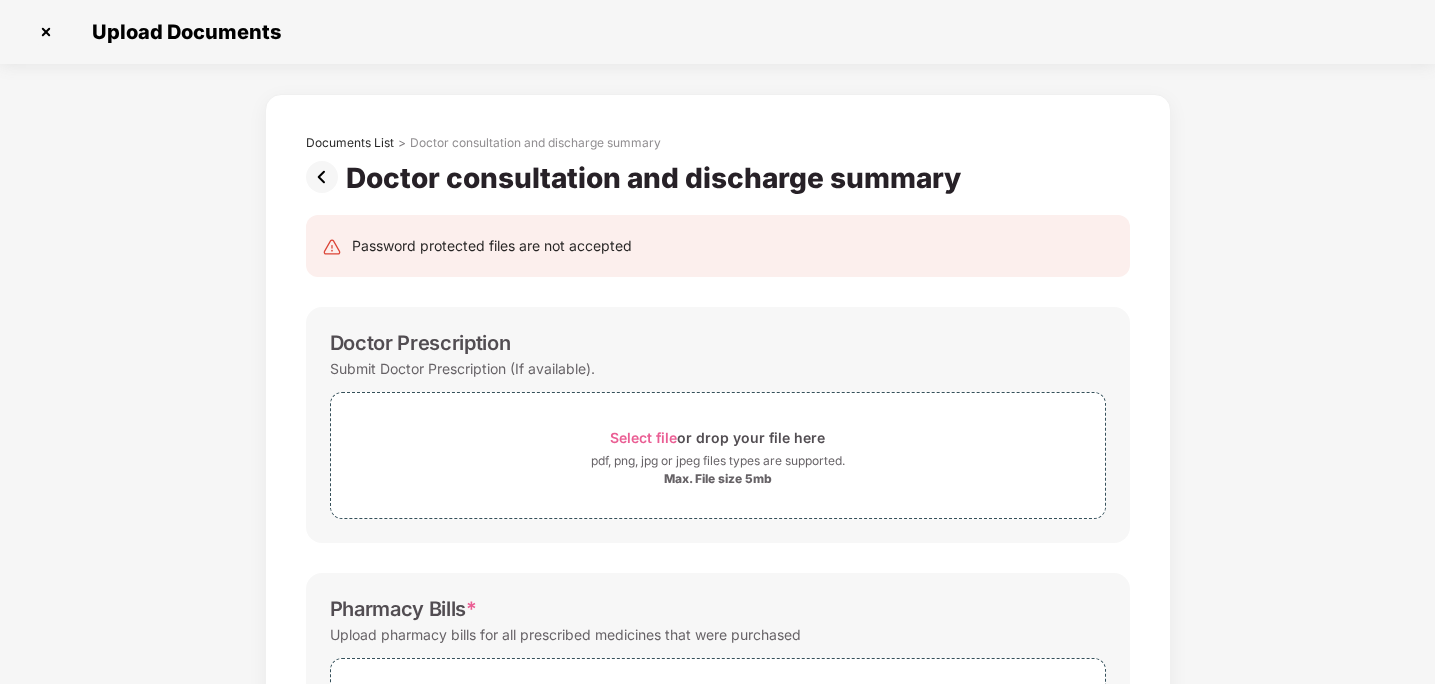 scroll, scrollTop: 0, scrollLeft: 0, axis: both 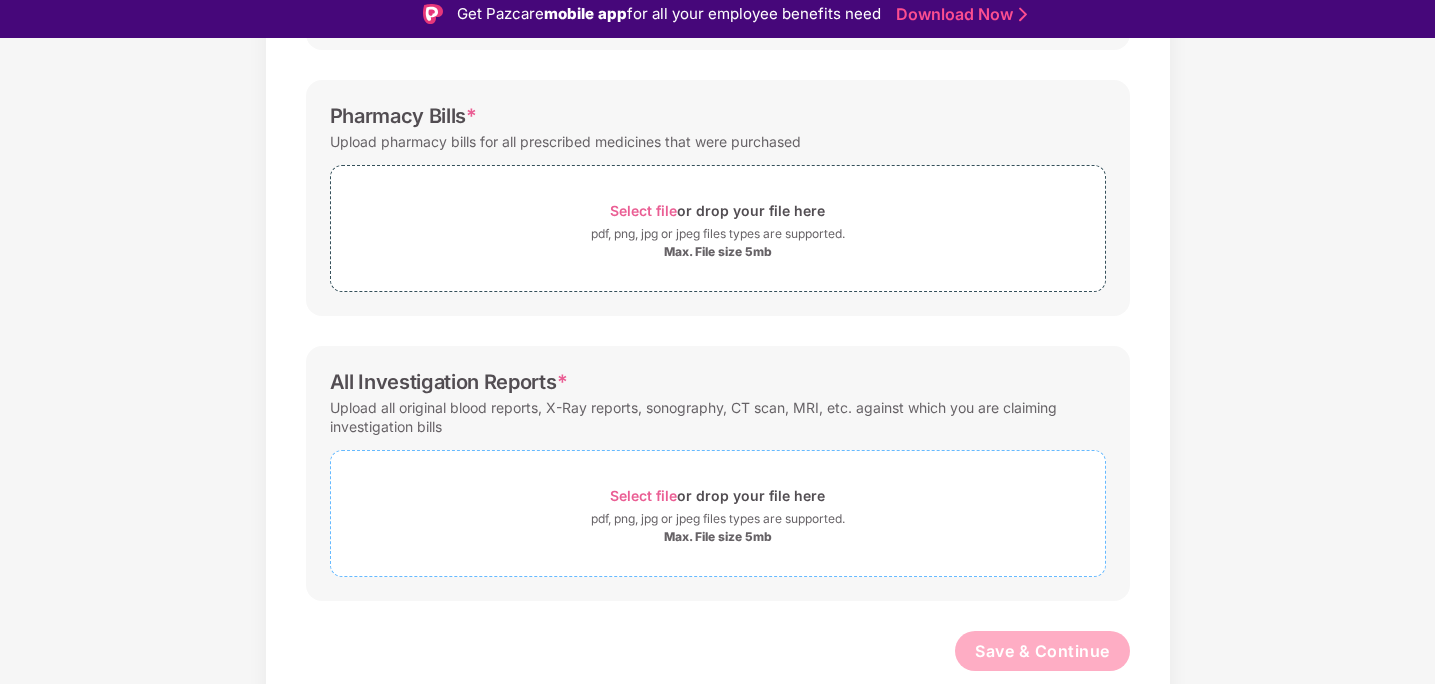 click on "Select file" at bounding box center [643, 495] 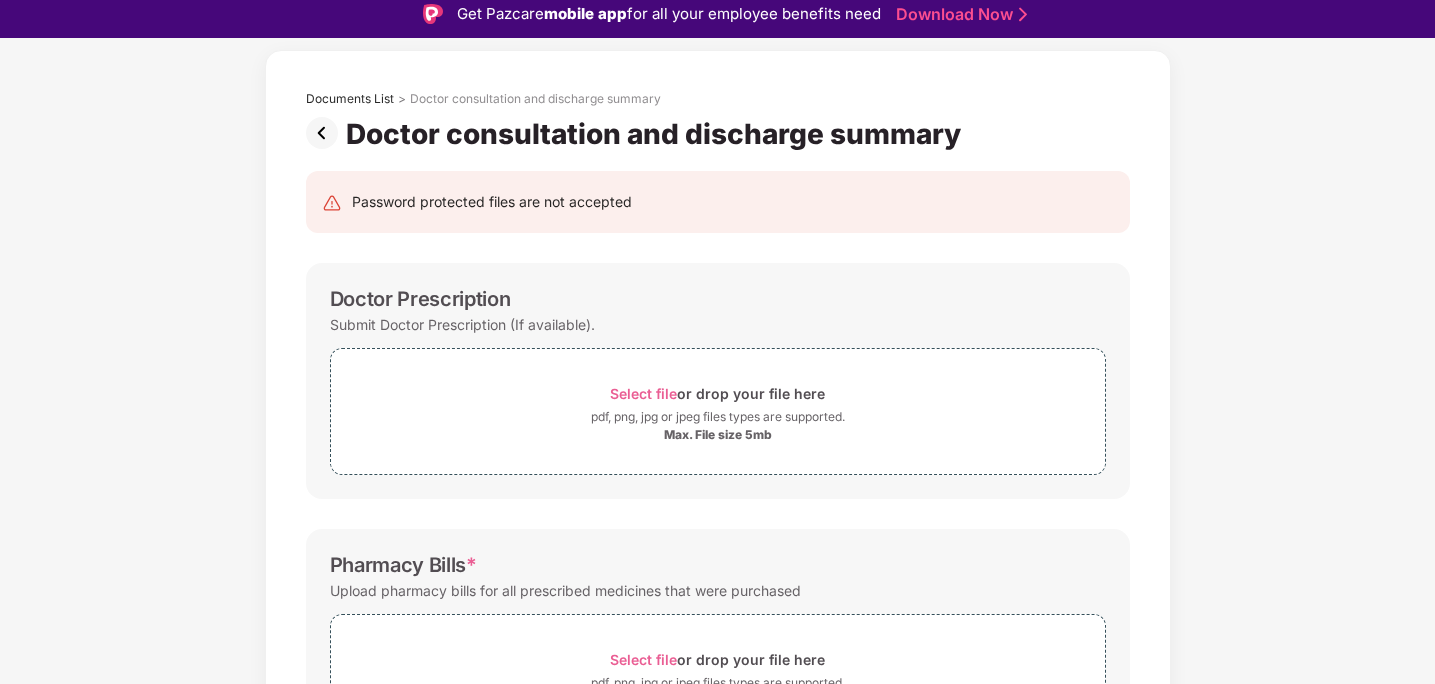 scroll, scrollTop: 531, scrollLeft: 0, axis: vertical 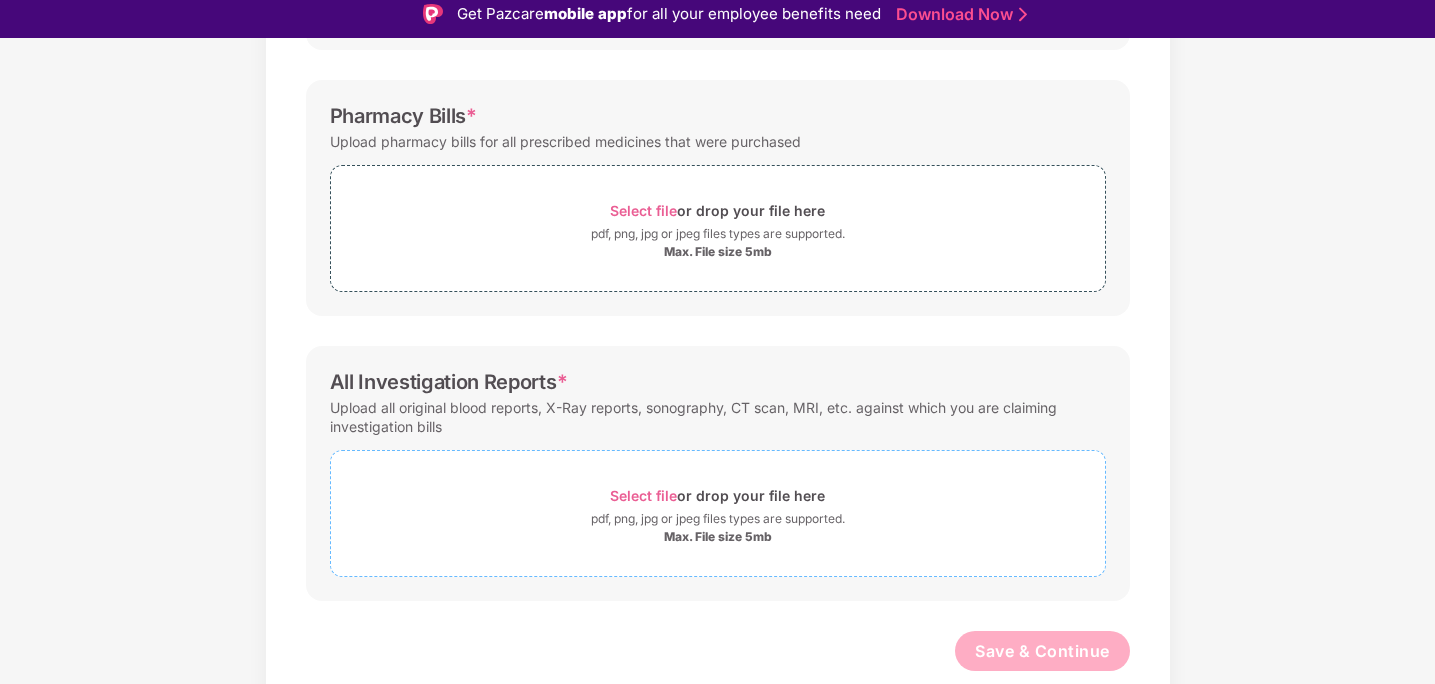 click on "Select file" at bounding box center [643, 495] 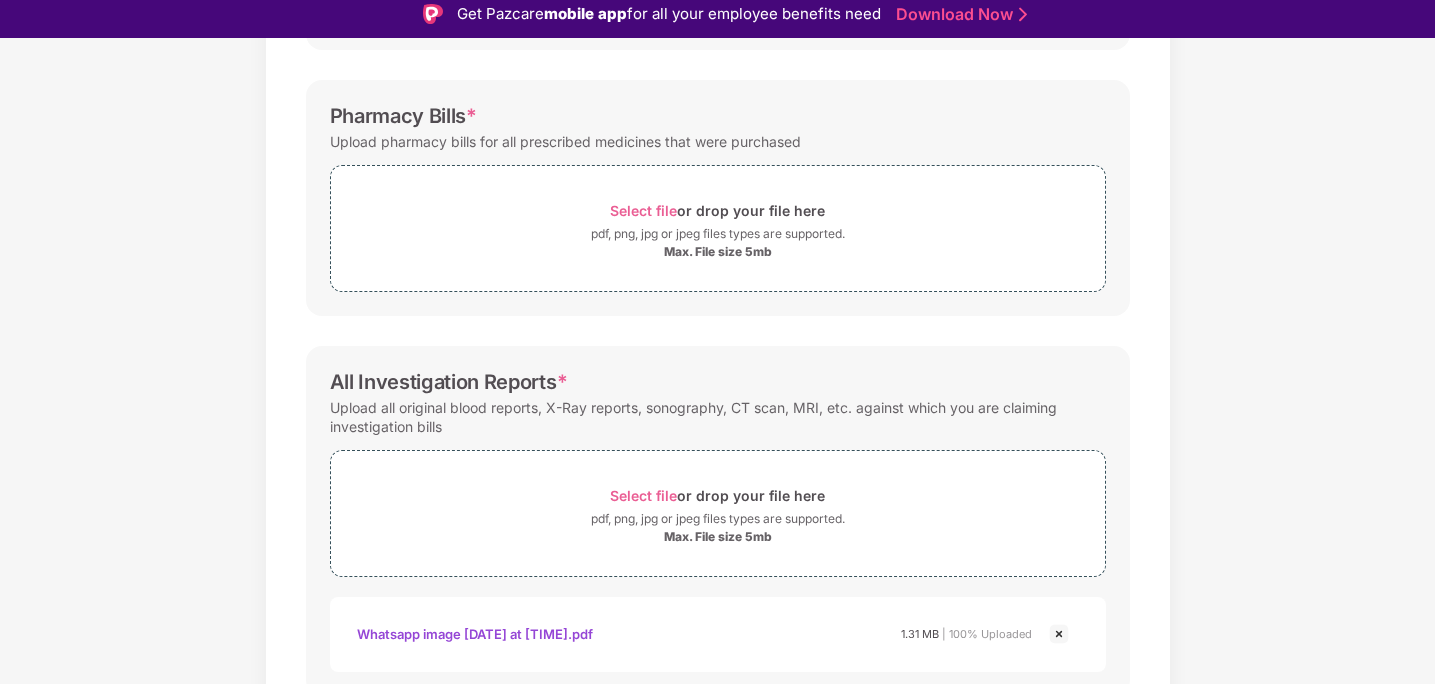 scroll, scrollTop: 633, scrollLeft: 0, axis: vertical 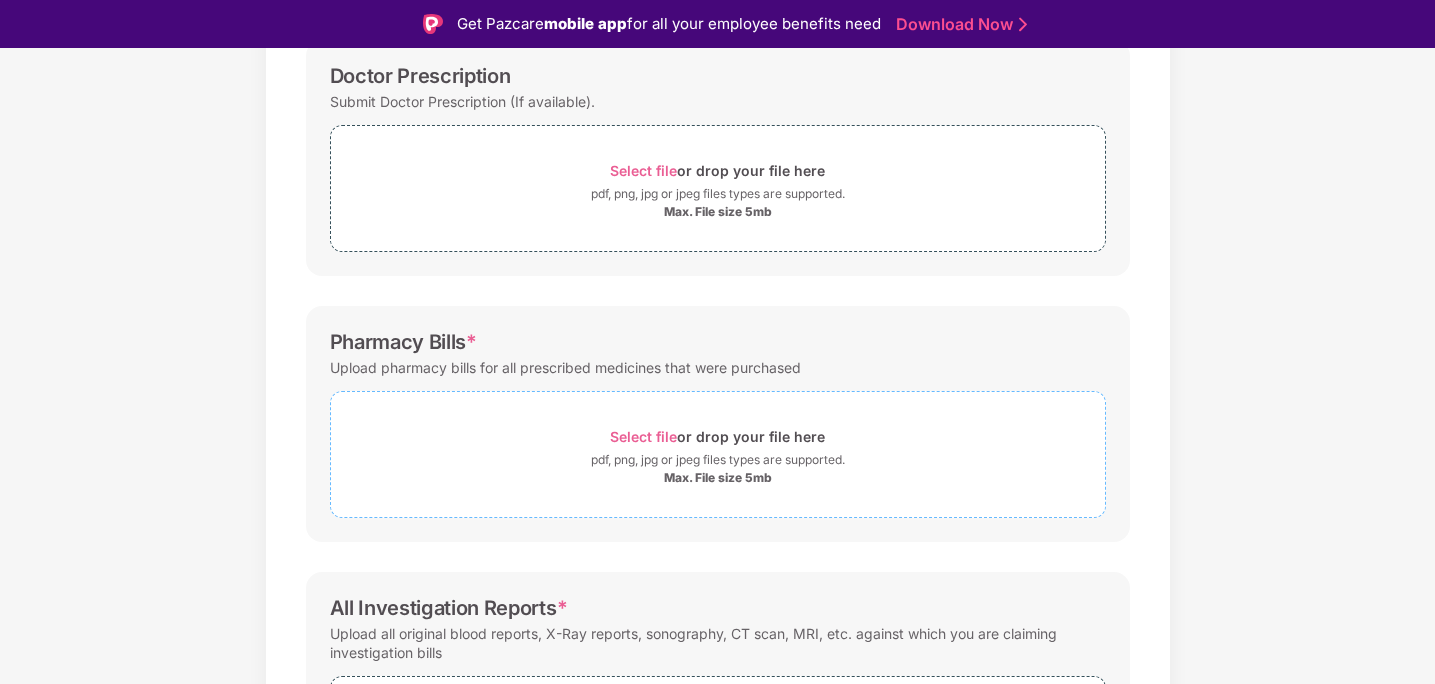 click on "Select file" at bounding box center [643, 436] 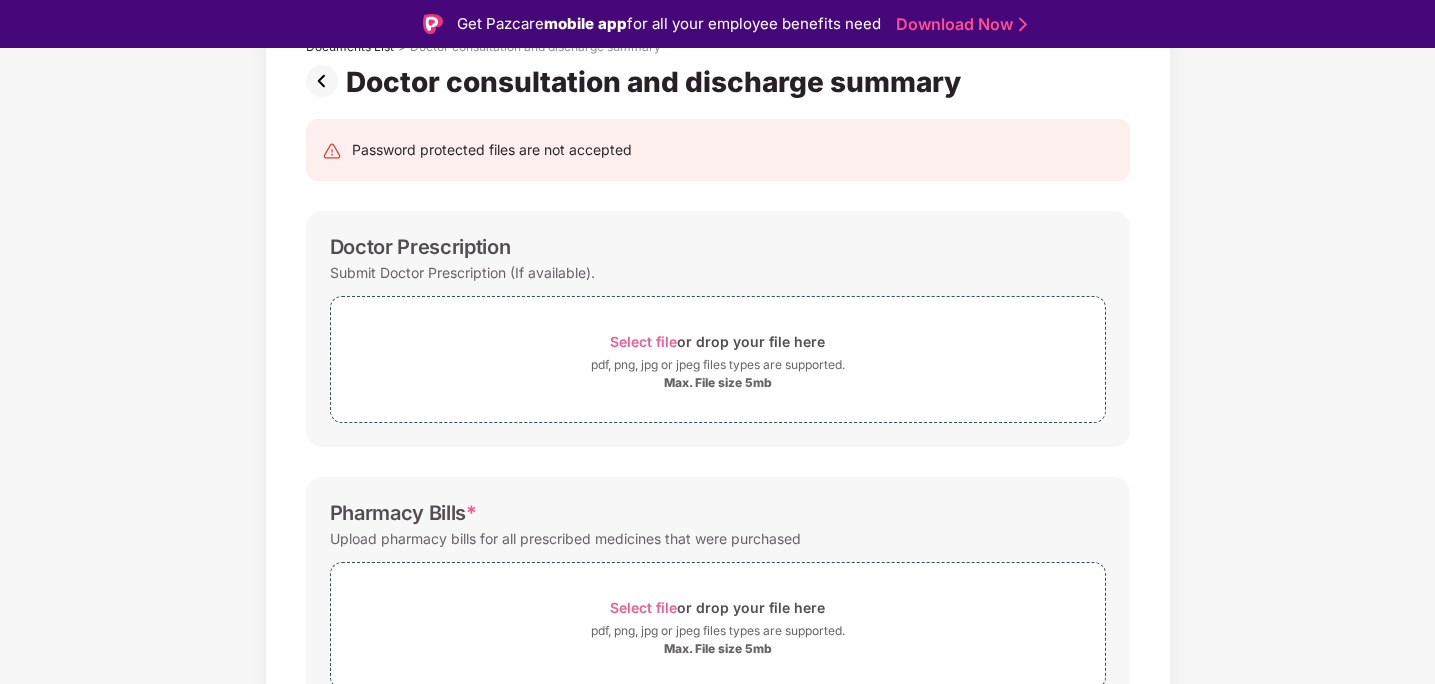 scroll, scrollTop: 121, scrollLeft: 0, axis: vertical 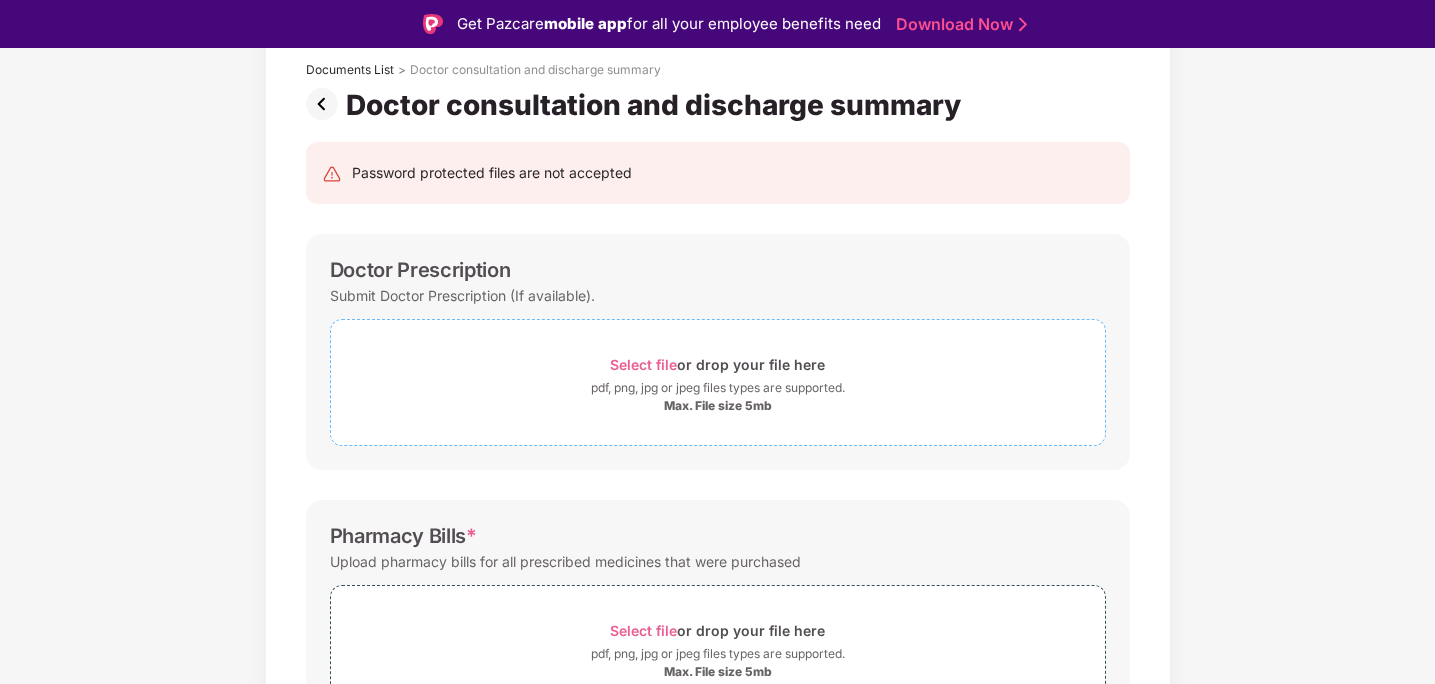 click on "Select file" at bounding box center (643, 364) 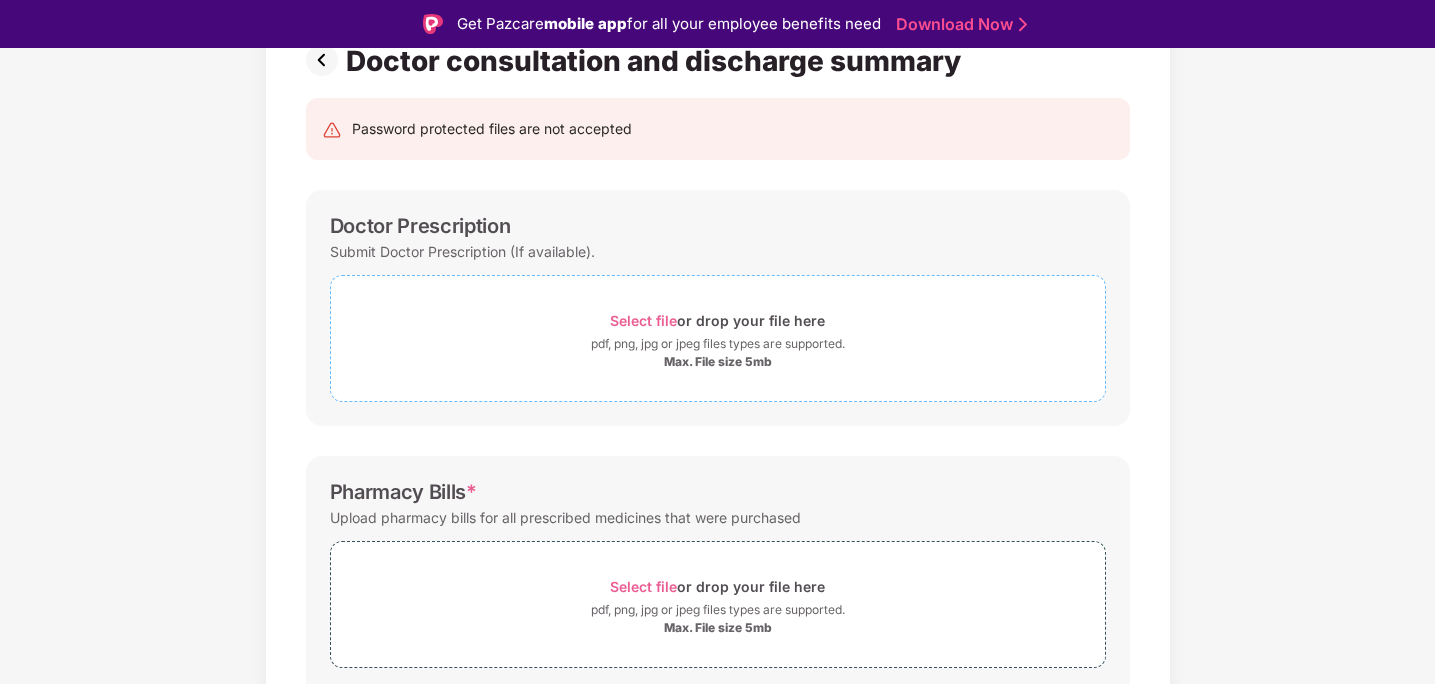 scroll, scrollTop: 171, scrollLeft: 0, axis: vertical 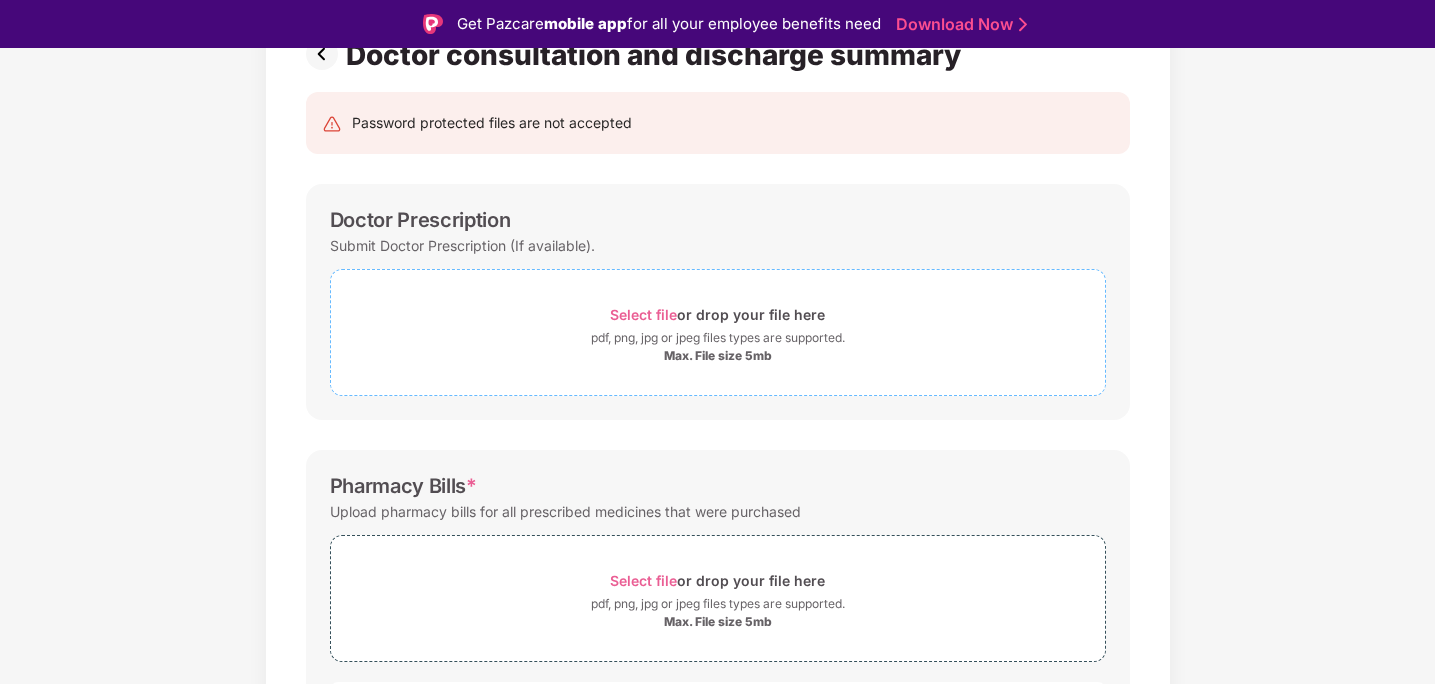 click on "Select file" at bounding box center (643, 314) 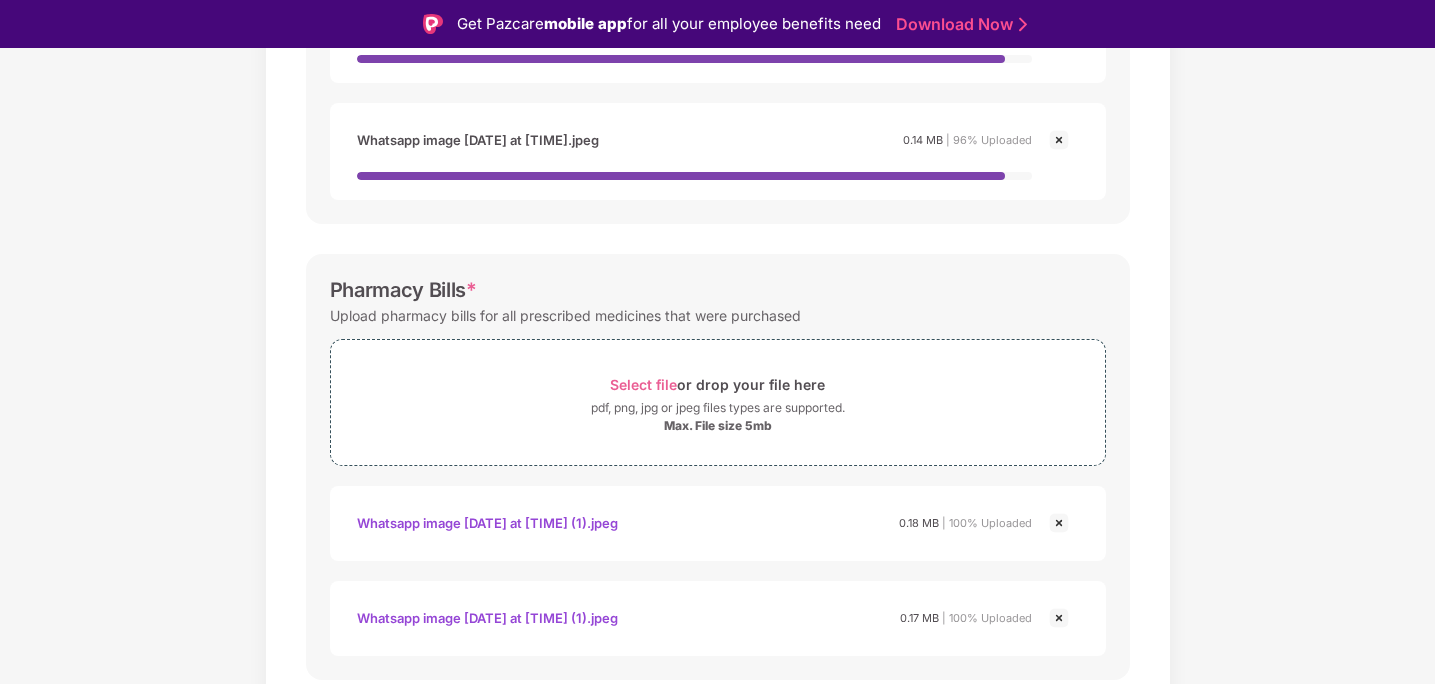 scroll, scrollTop: 1050, scrollLeft: 0, axis: vertical 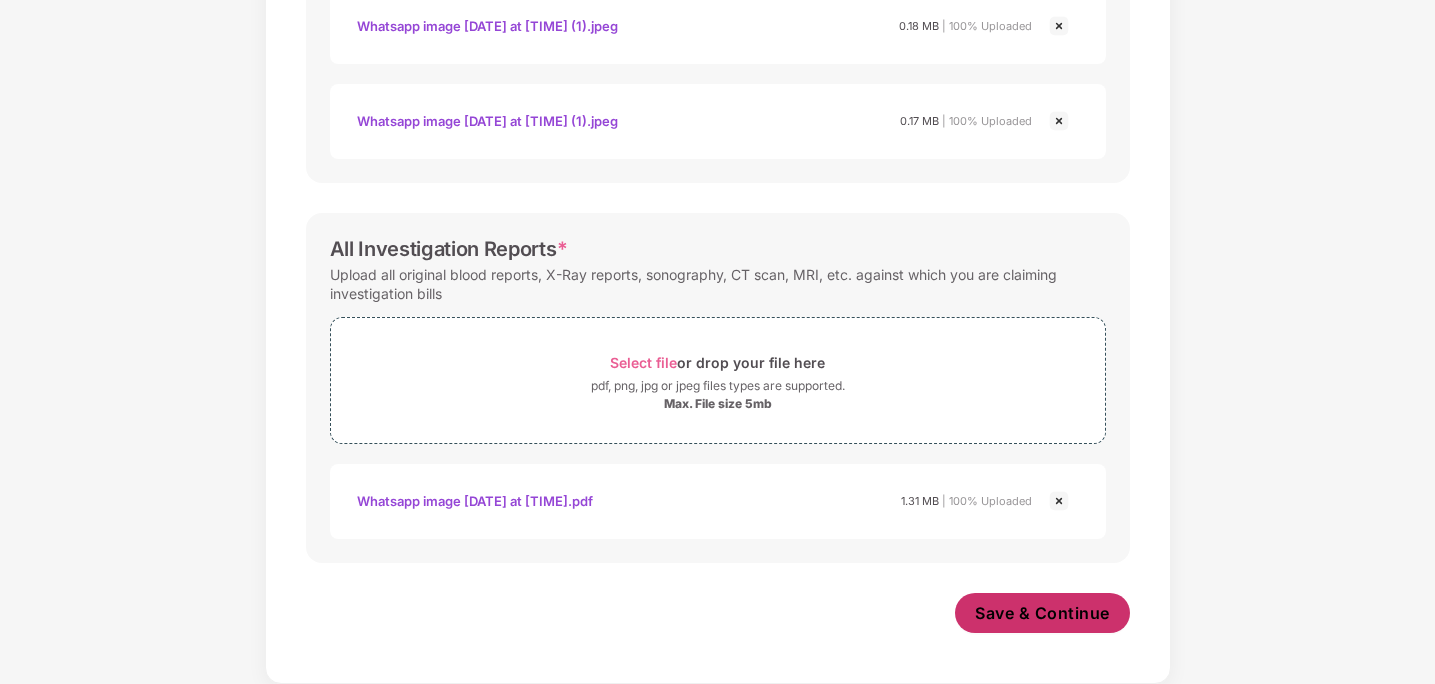 click on "Save & Continue" at bounding box center [1042, 613] 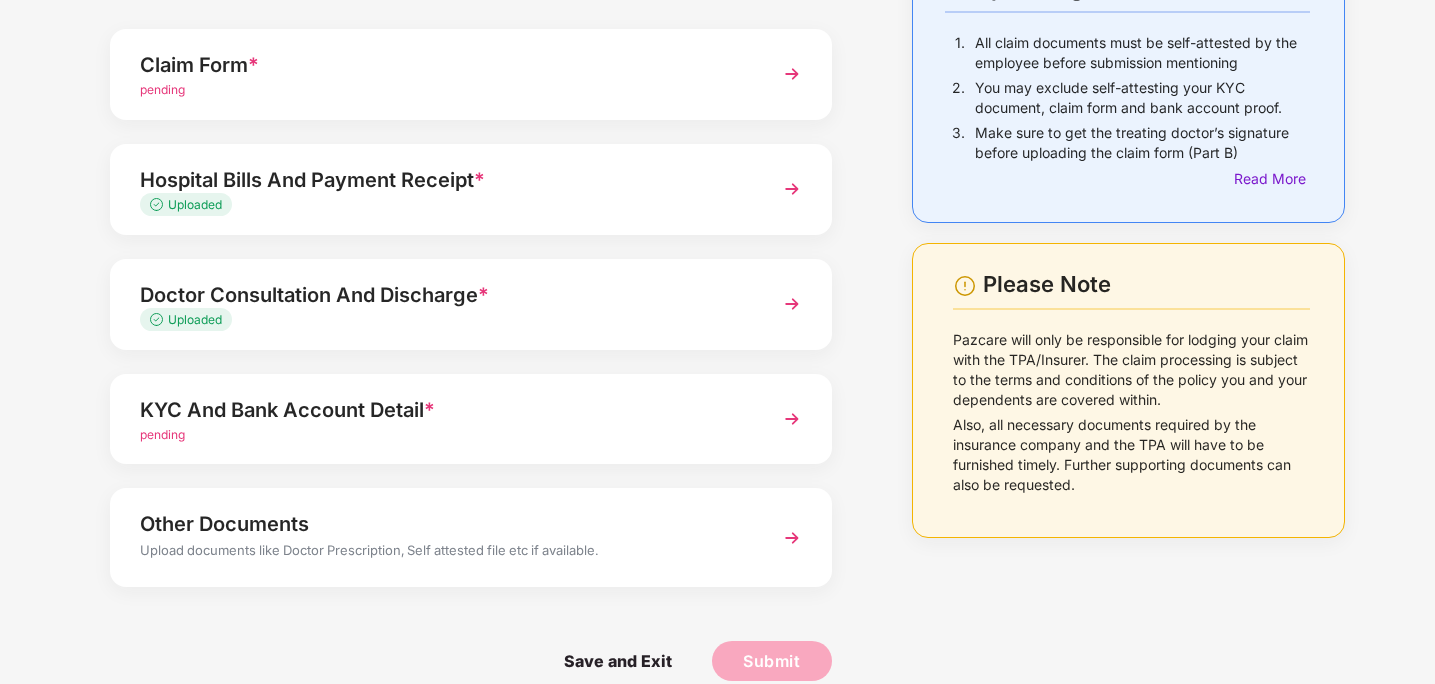 scroll, scrollTop: 200, scrollLeft: 0, axis: vertical 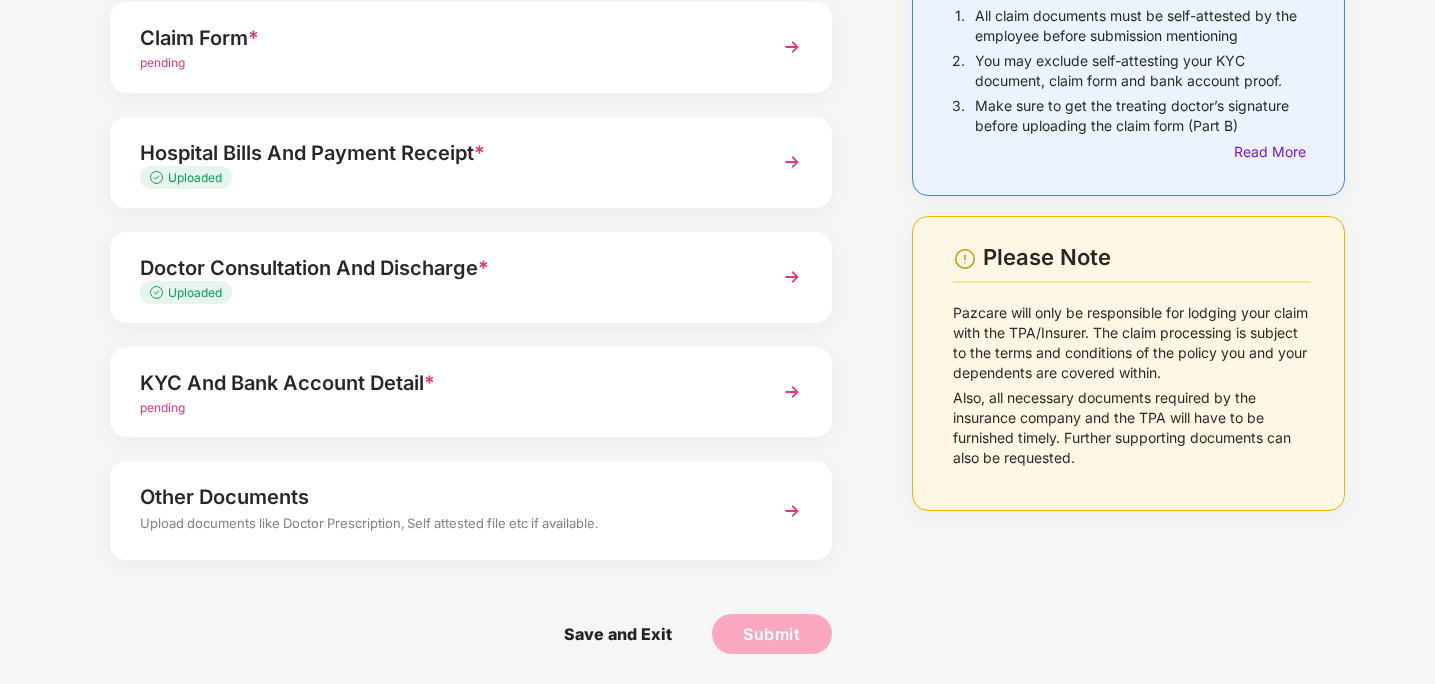 click on "KYC And Bank Account Detail *" at bounding box center [443, 383] 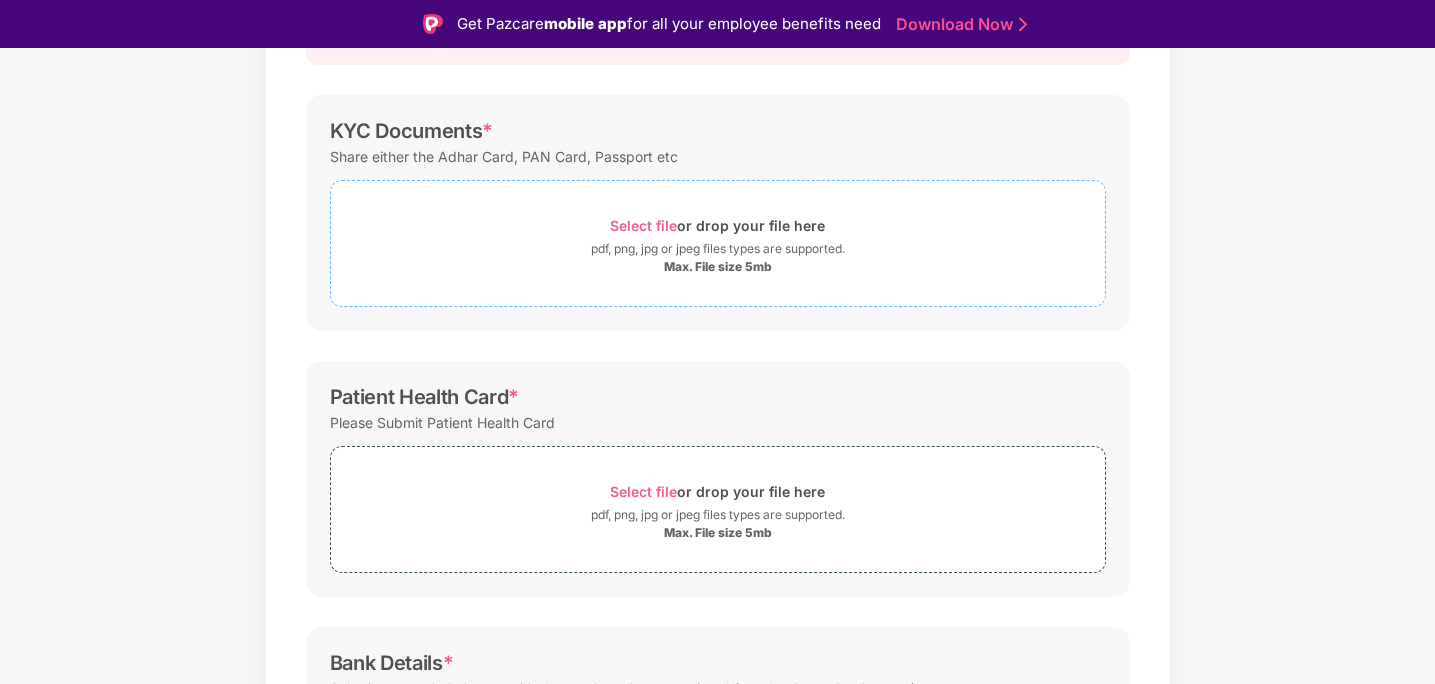 scroll, scrollTop: 262, scrollLeft: 0, axis: vertical 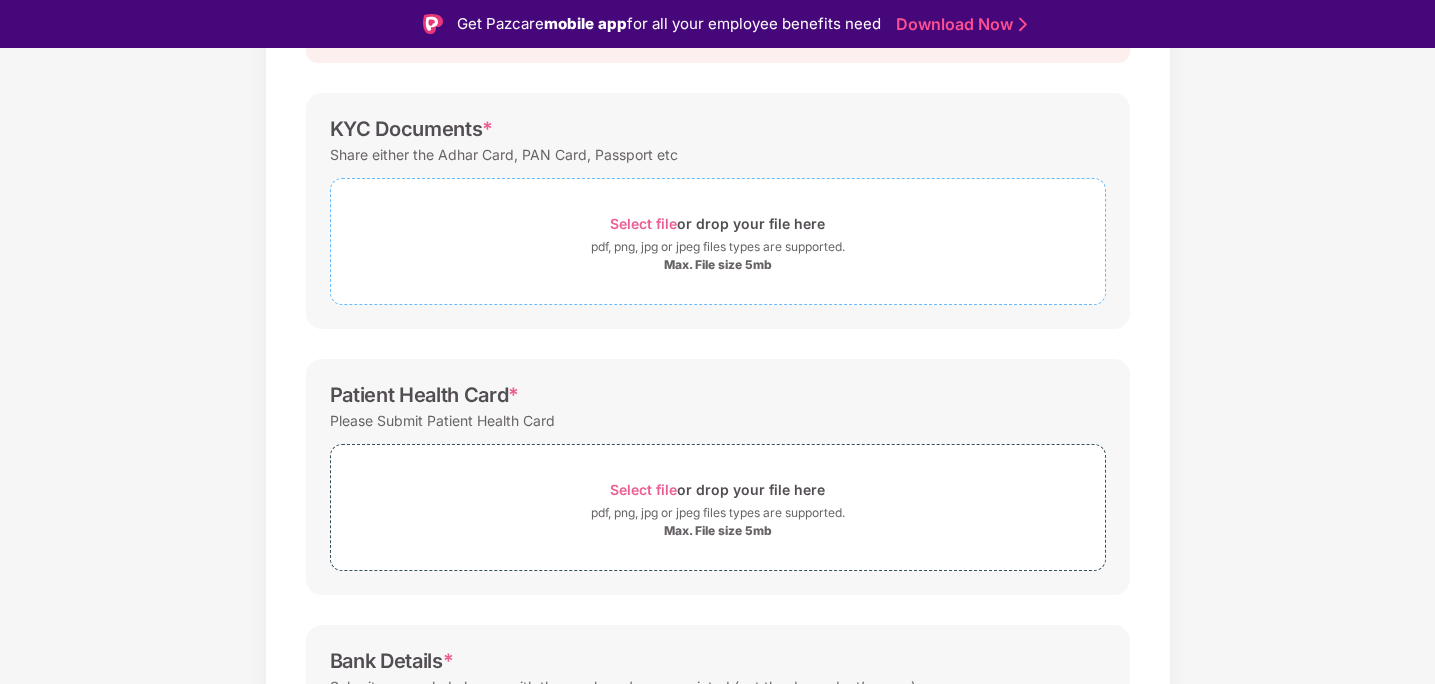 click on "Select file" at bounding box center (643, 223) 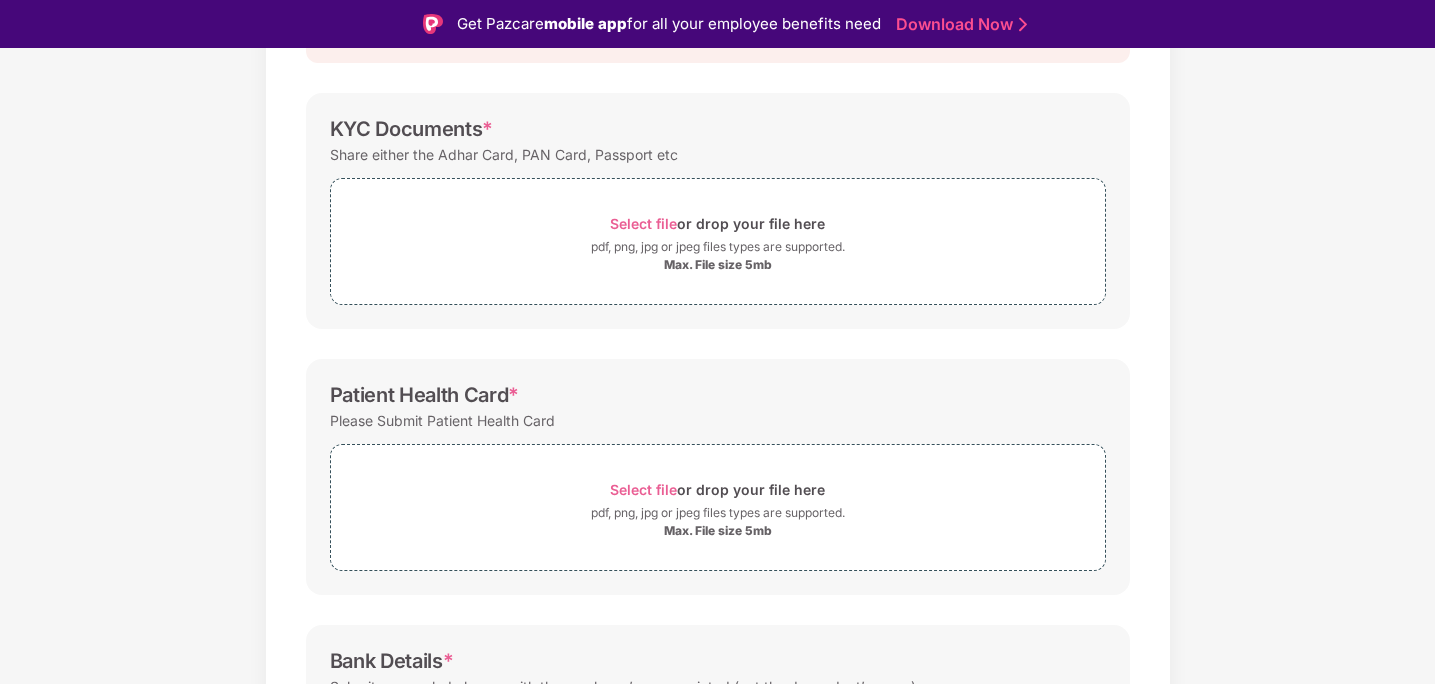 click on "Documents List > KYC and Bank Account Detail KYC and Bank Account Detail Password protected files are not accepted KYC Documents * Share either the Adhar Card, PAN Card, Passport etc Select file or drop your file here pdf, png, jpg or jpeg files types are supported. Max. File size 5mb Patient Health Card * Please Submit Patient Health Card Select file or drop your file here pdf, png, jpg or jpeg files types are supported. Max. File size 5mb Bank Details * Submit a canceled cheque with the employee’s name printed (not the dependent’s name). Select file or drop your file here pdf, png, jpg or jpeg files types are supported. Max. File size 5mb Save & Continue" at bounding box center (717, 431) 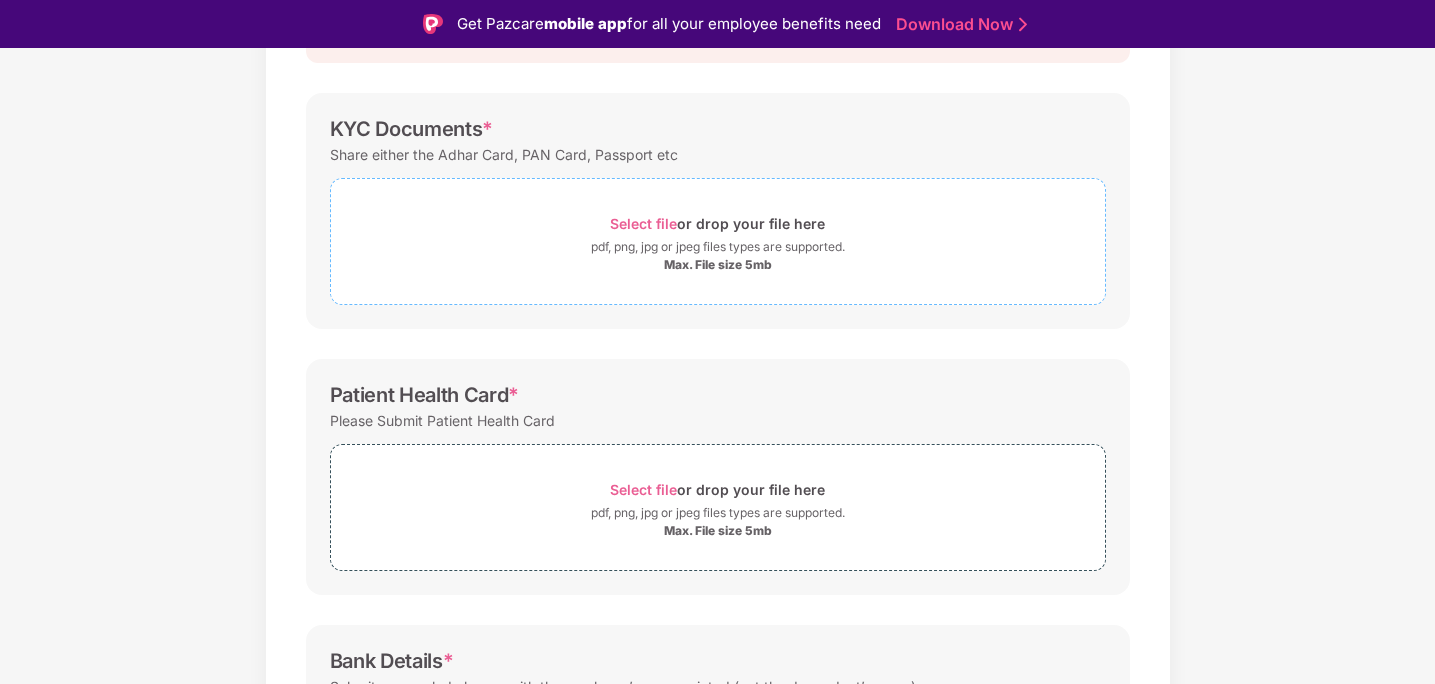 click on "Select file" at bounding box center [643, 223] 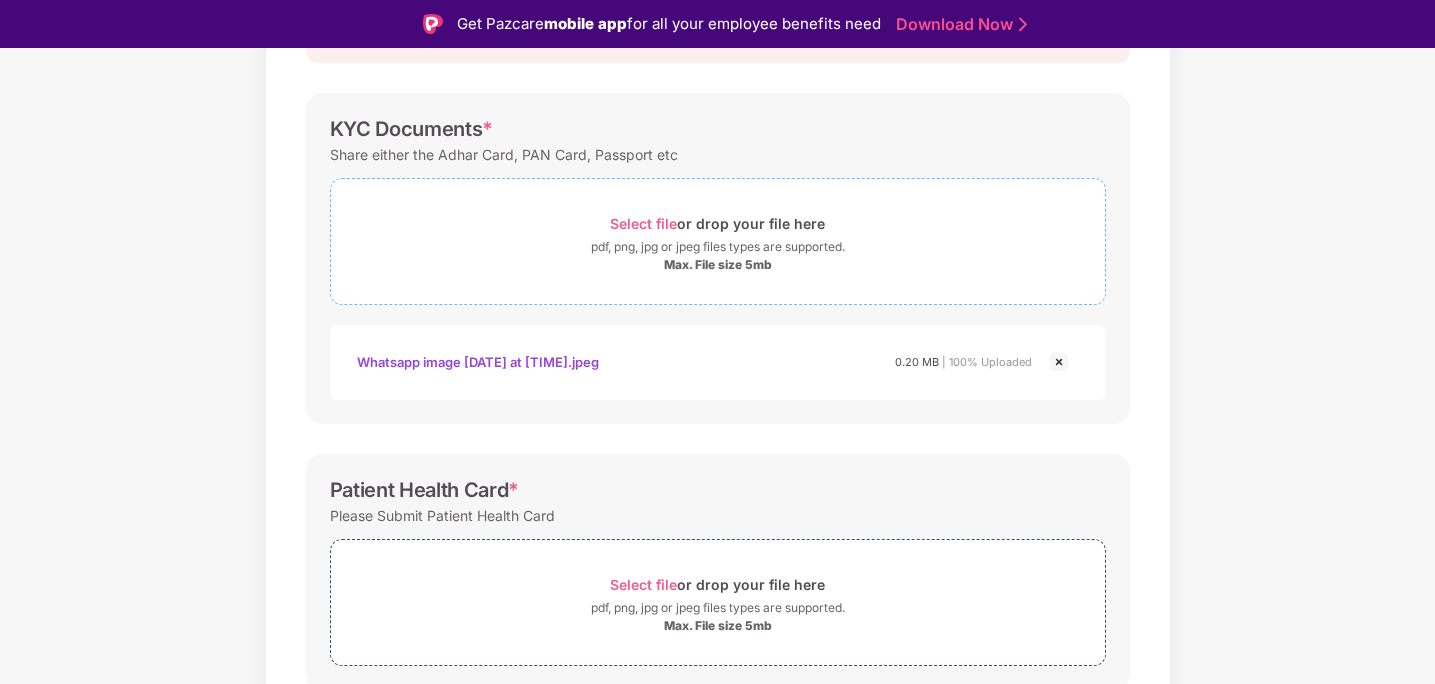 click on "Select file" at bounding box center [643, 223] 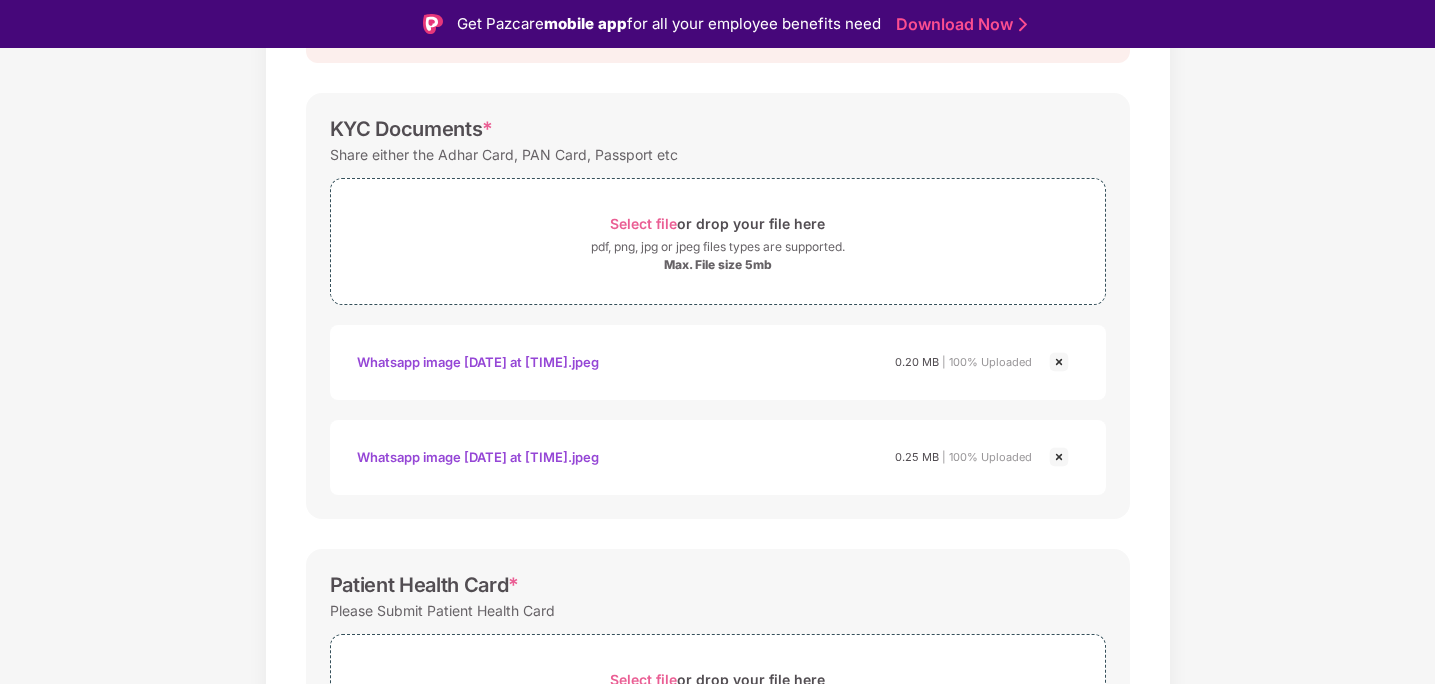 click on "Whatsapp image [DATE] at [TIME].jpeg" at bounding box center [478, 362] 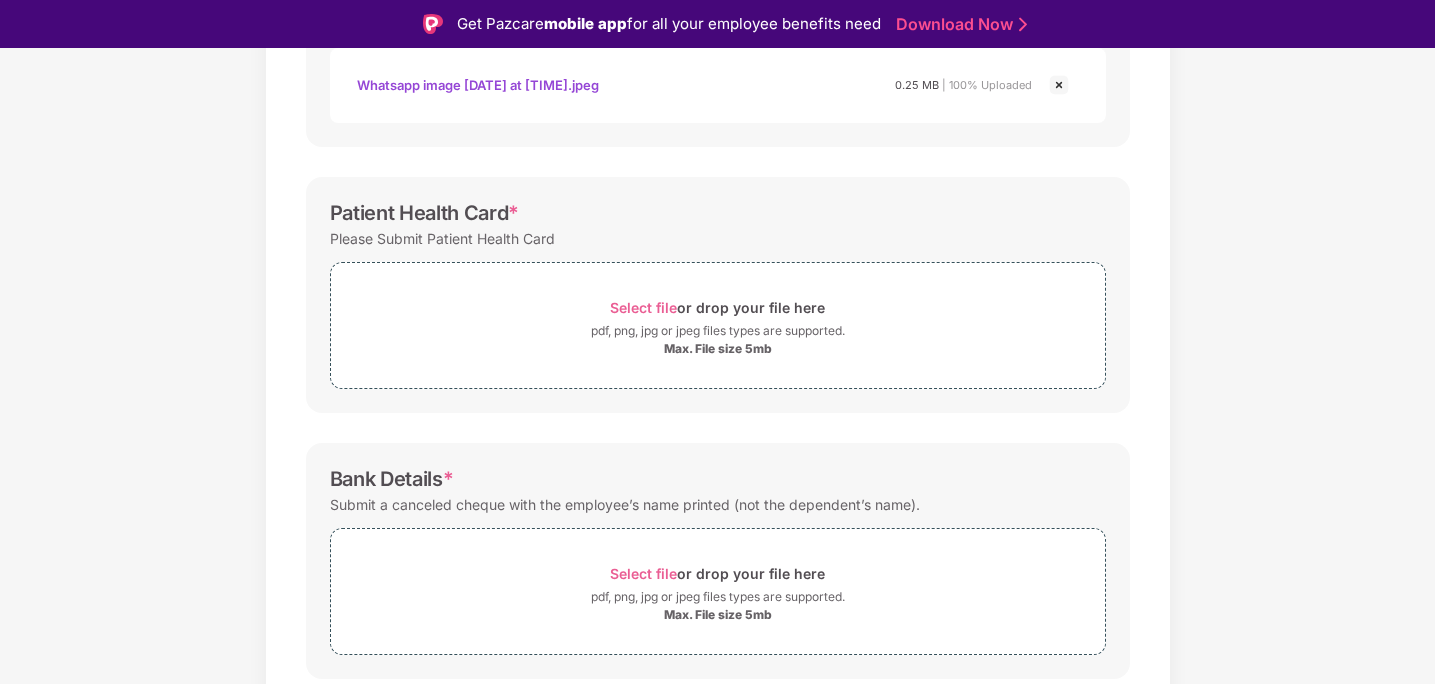 scroll, scrollTop: 702, scrollLeft: 0, axis: vertical 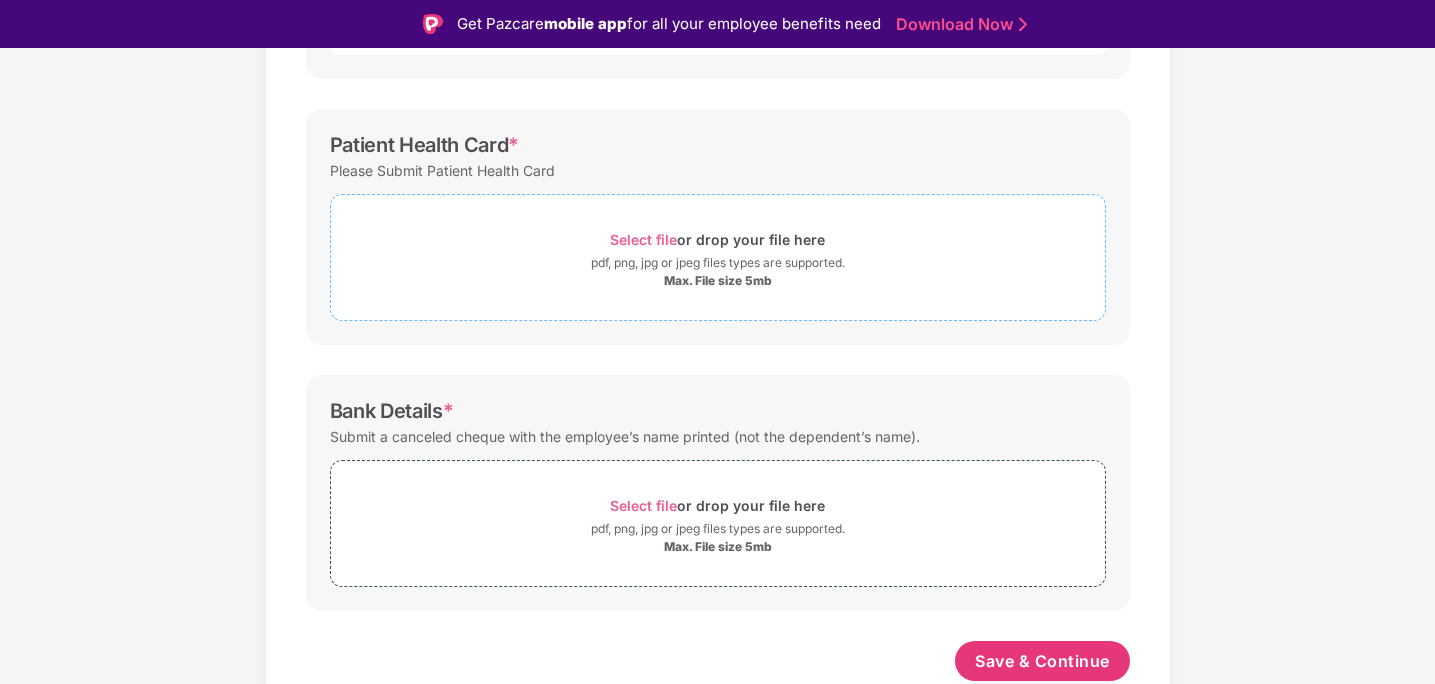 click on "Select file" at bounding box center [643, 239] 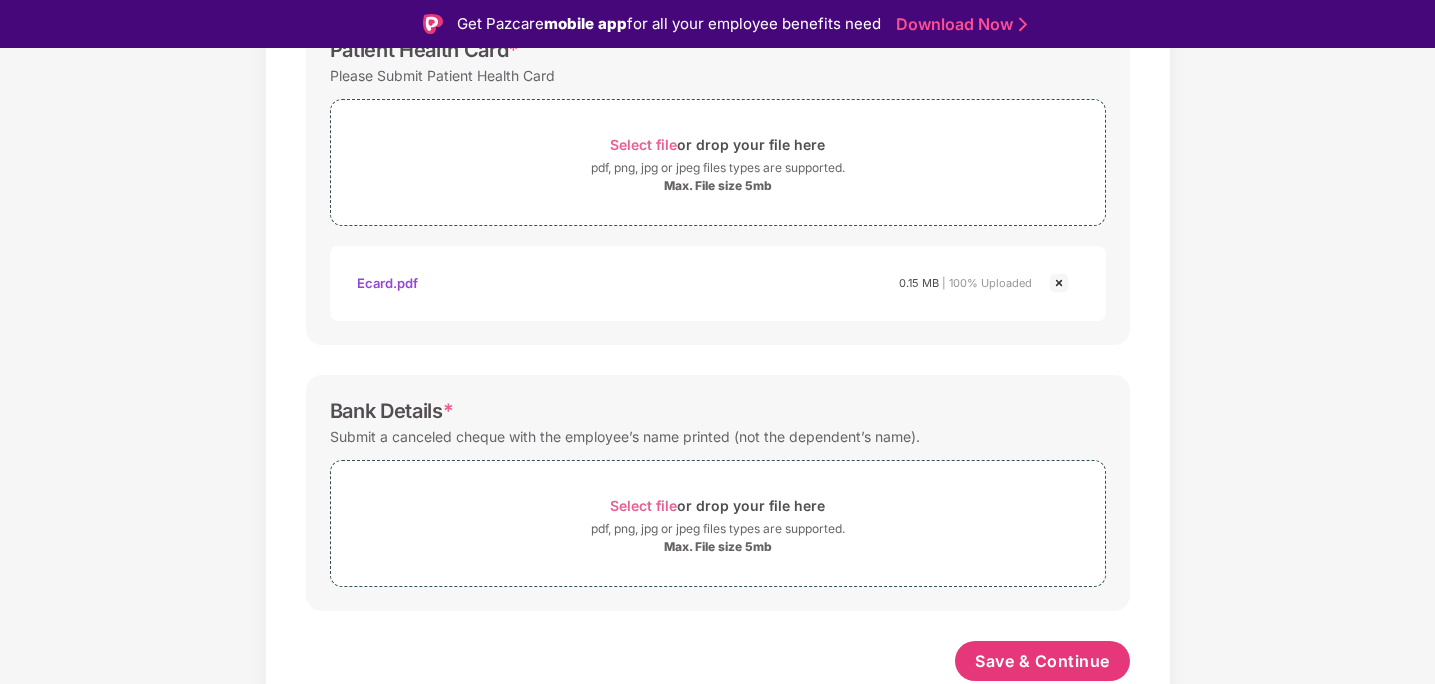 scroll, scrollTop: 797, scrollLeft: 0, axis: vertical 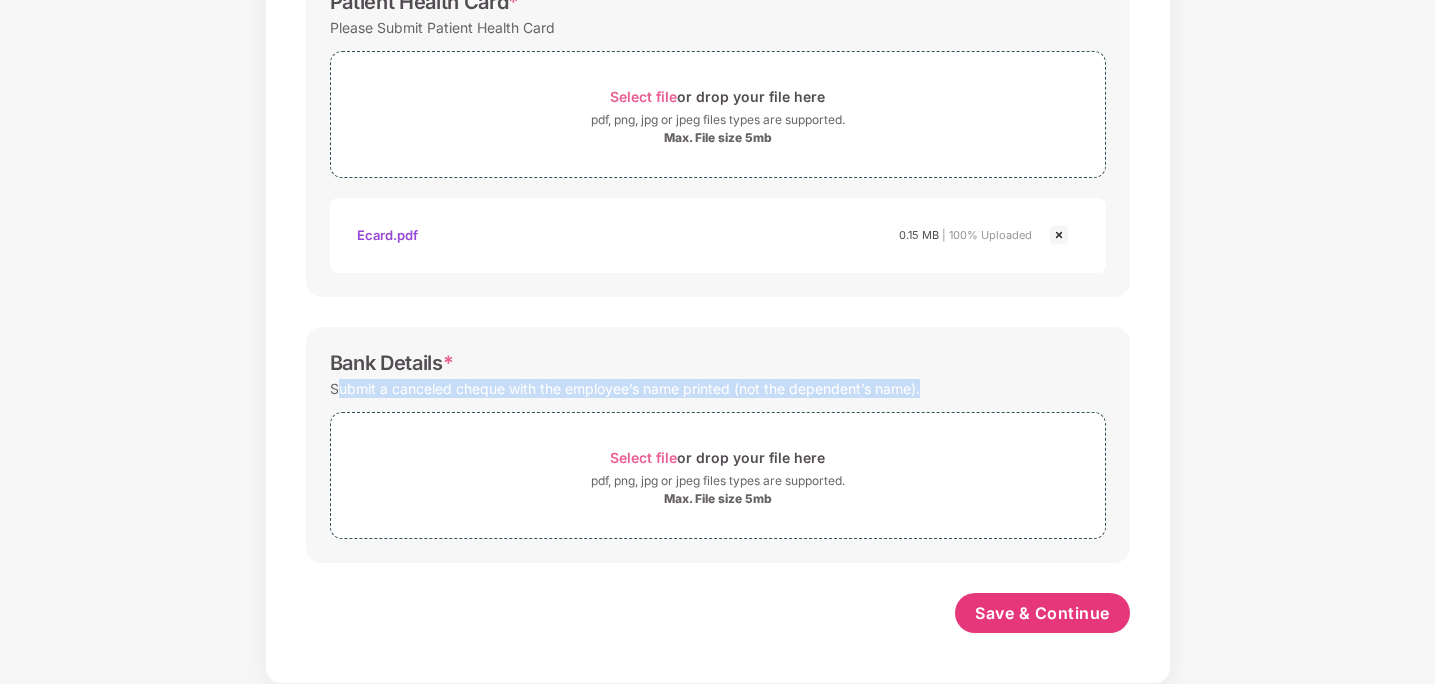 drag, startPoint x: 340, startPoint y: 392, endPoint x: 910, endPoint y: 404, distance: 570.1263 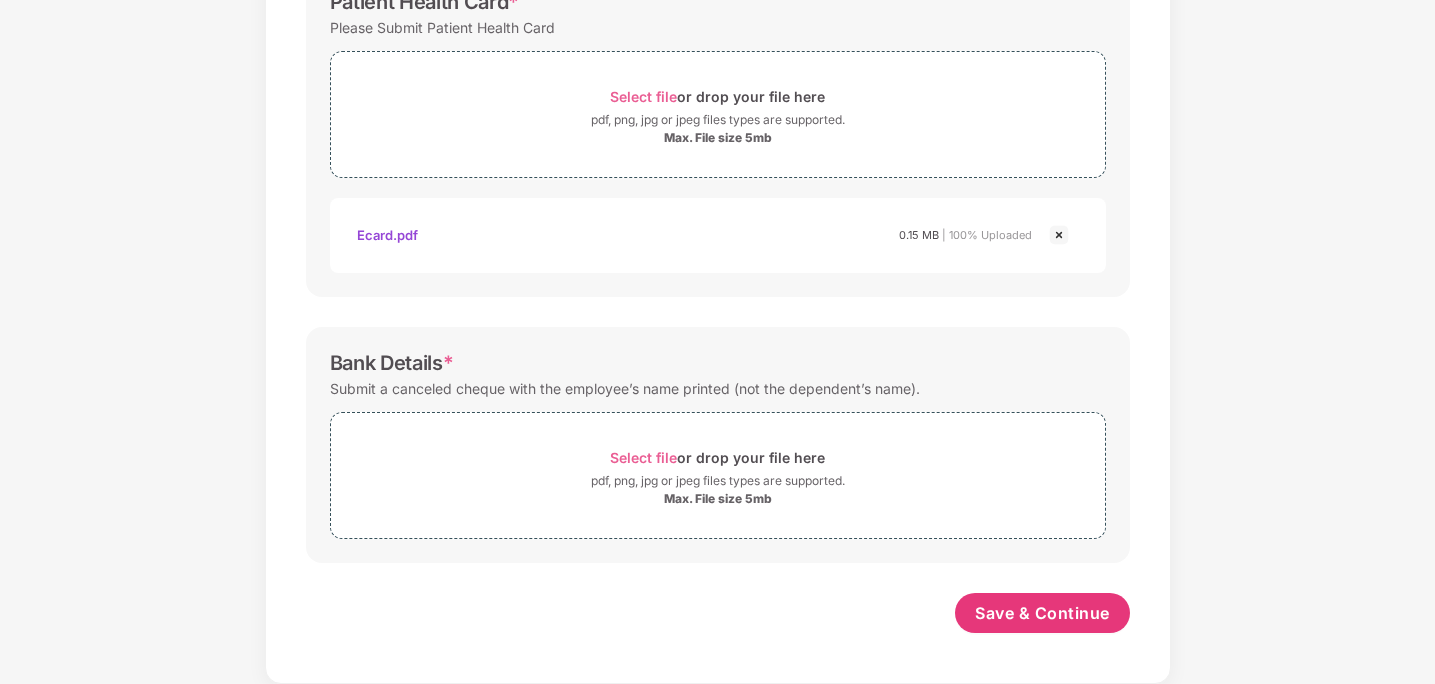 click on "Submit a canceled cheque with the employee’s name printed (not the dependent’s name)." at bounding box center (625, 388) 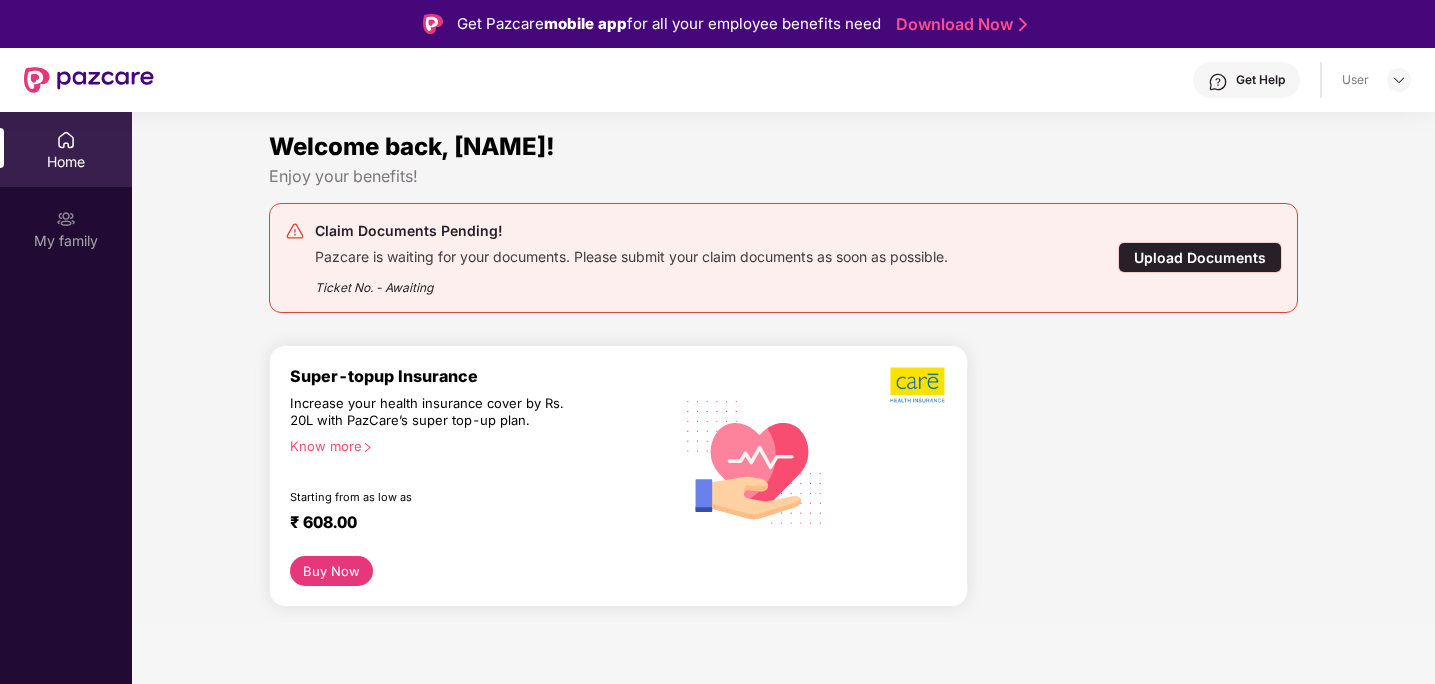 scroll, scrollTop: 0, scrollLeft: 0, axis: both 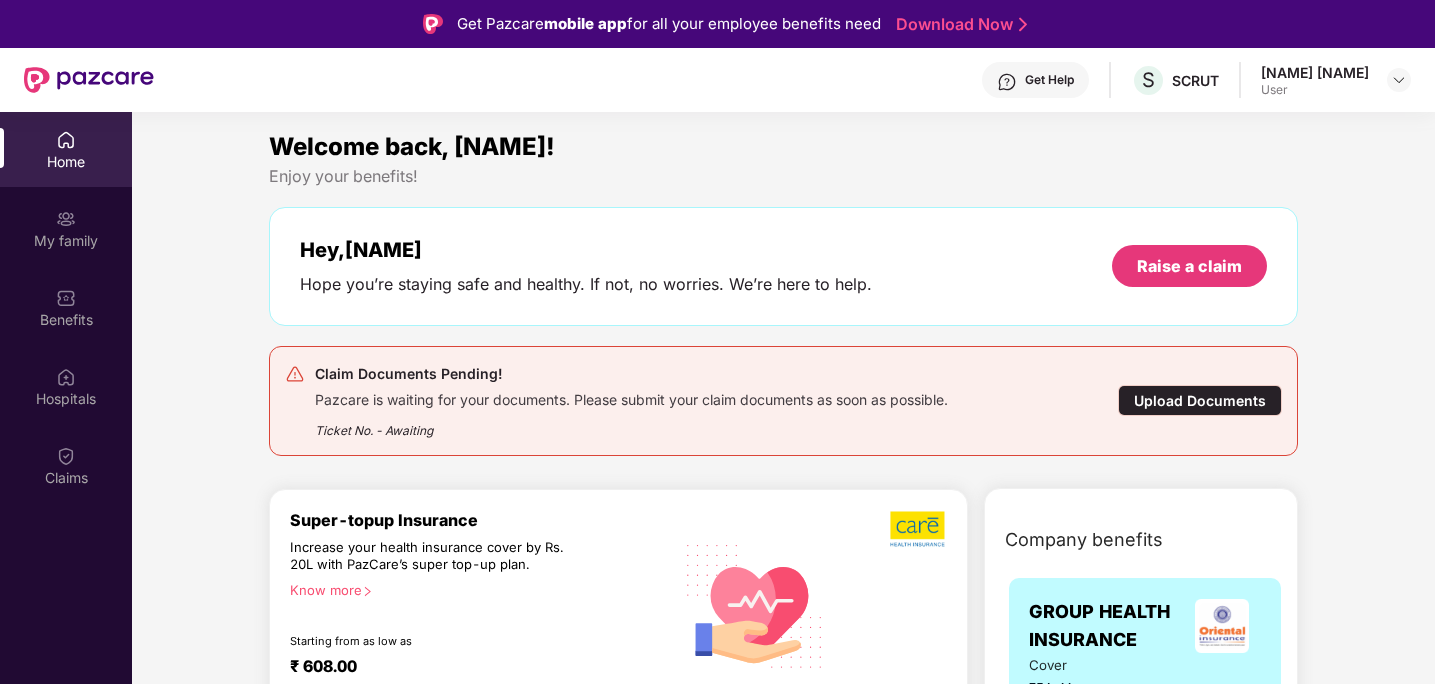 click on "Home" at bounding box center [66, 162] 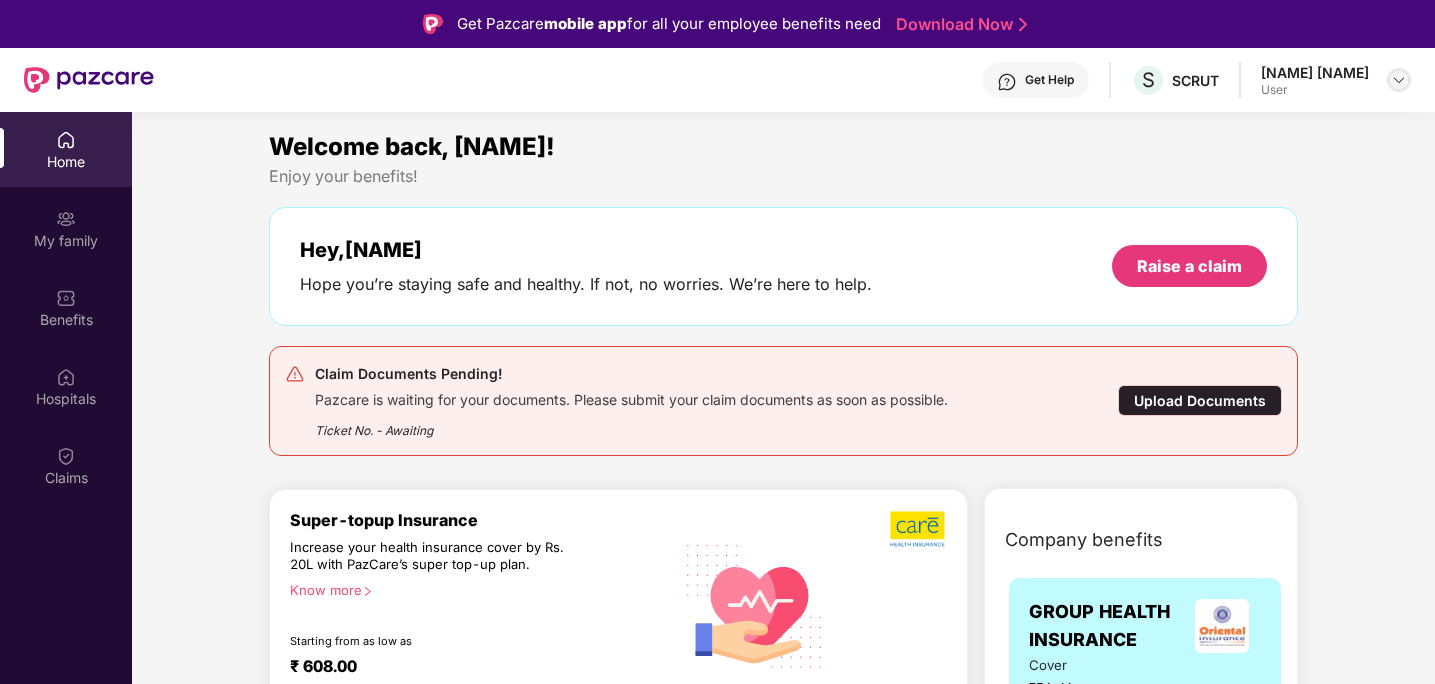click at bounding box center [1399, 80] 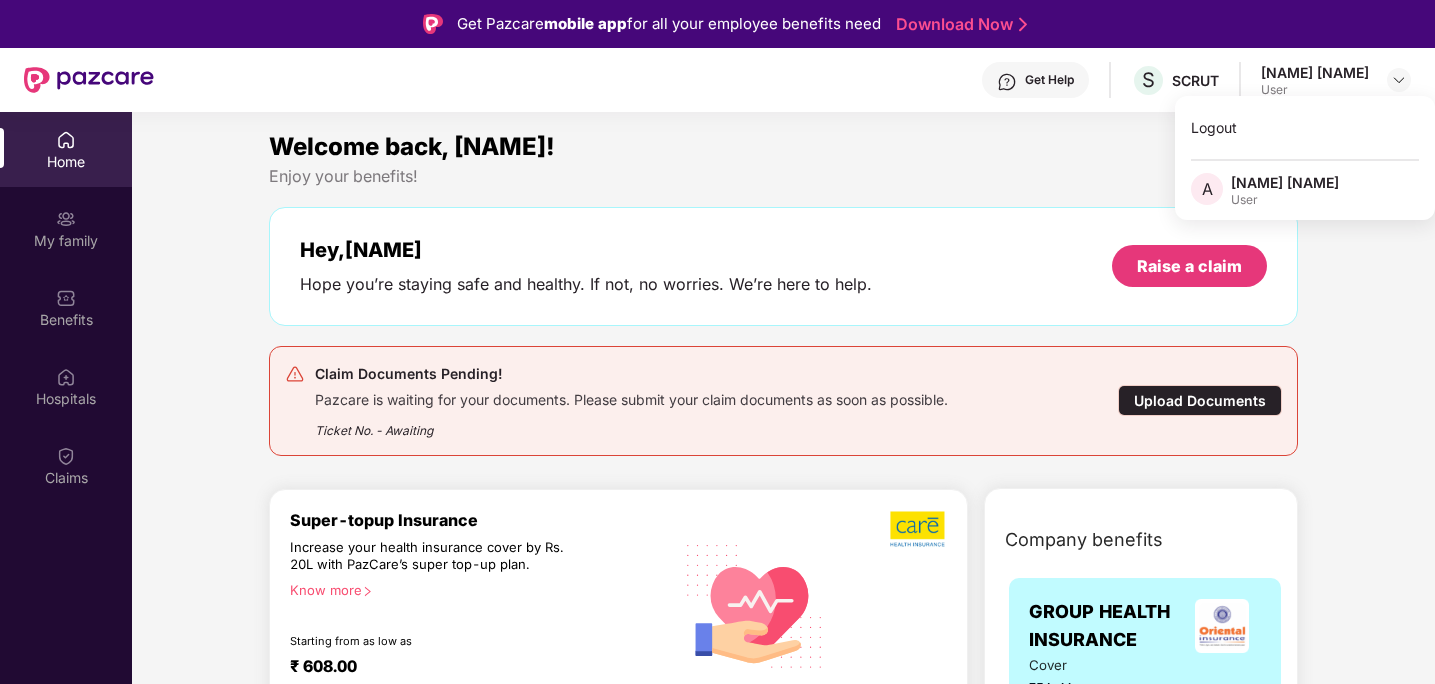 click on "Home" at bounding box center [66, 162] 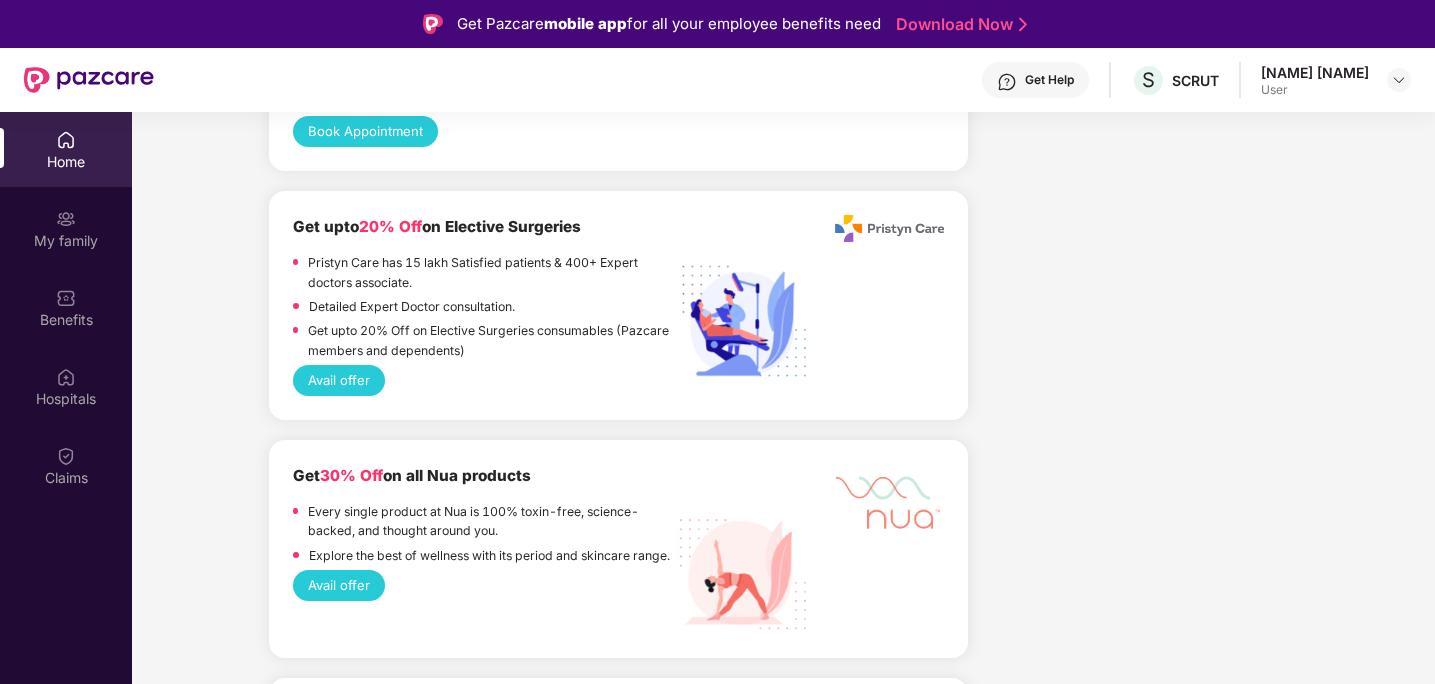 scroll, scrollTop: 4256, scrollLeft: 0, axis: vertical 